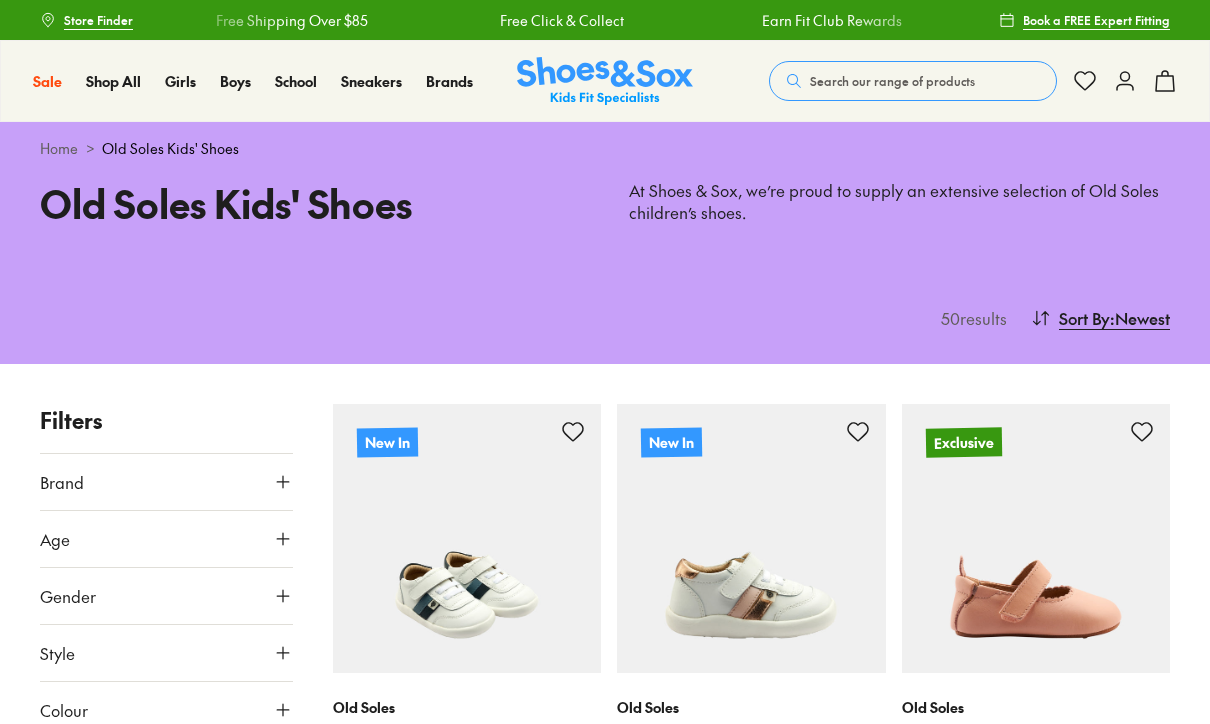 scroll, scrollTop: 0, scrollLeft: 0, axis: both 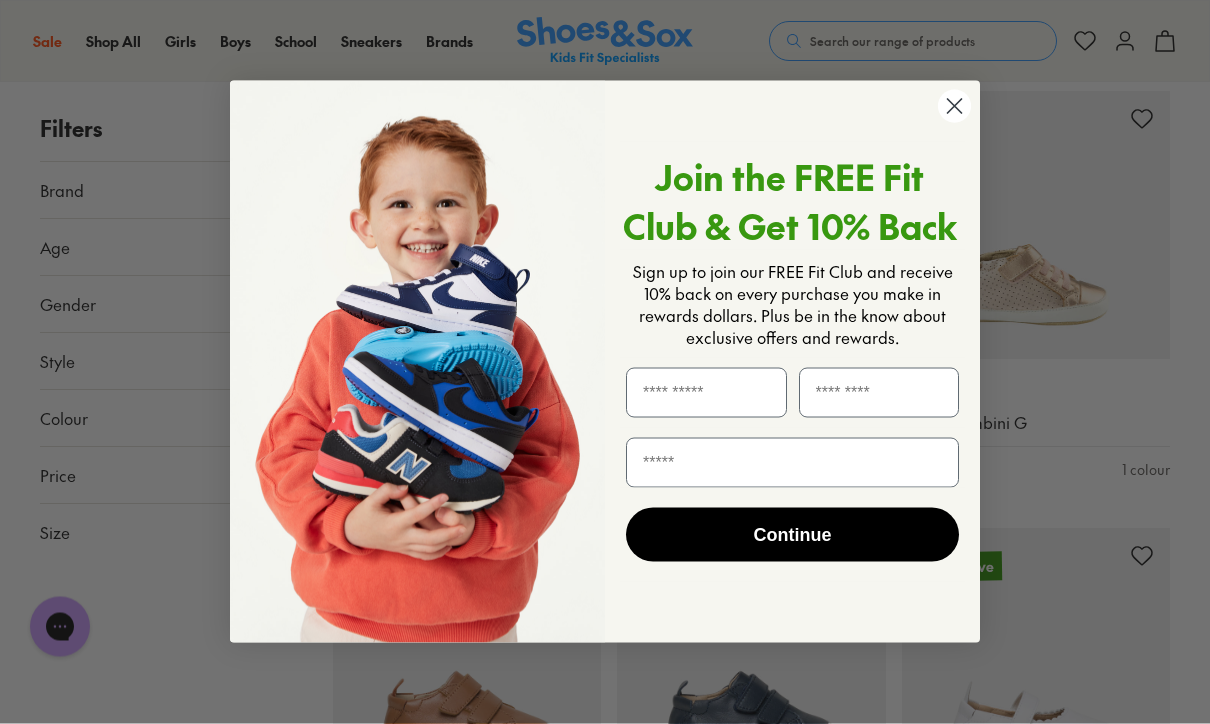 click 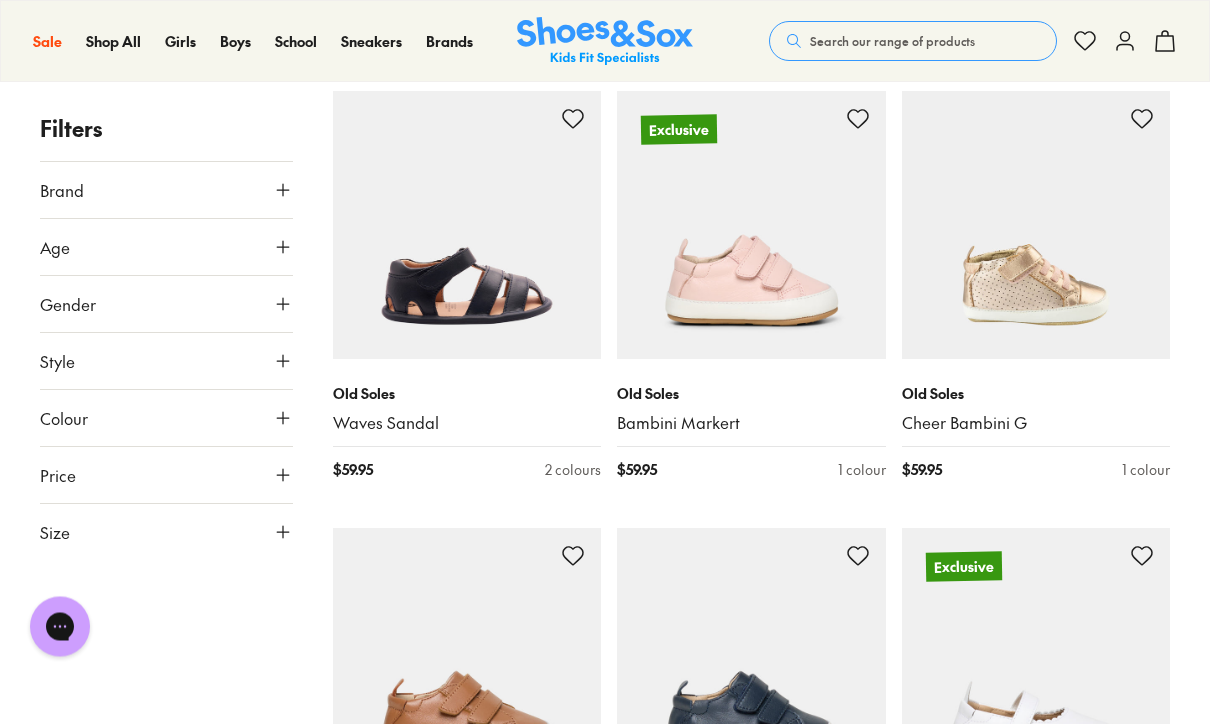 scroll, scrollTop: 2938, scrollLeft: 0, axis: vertical 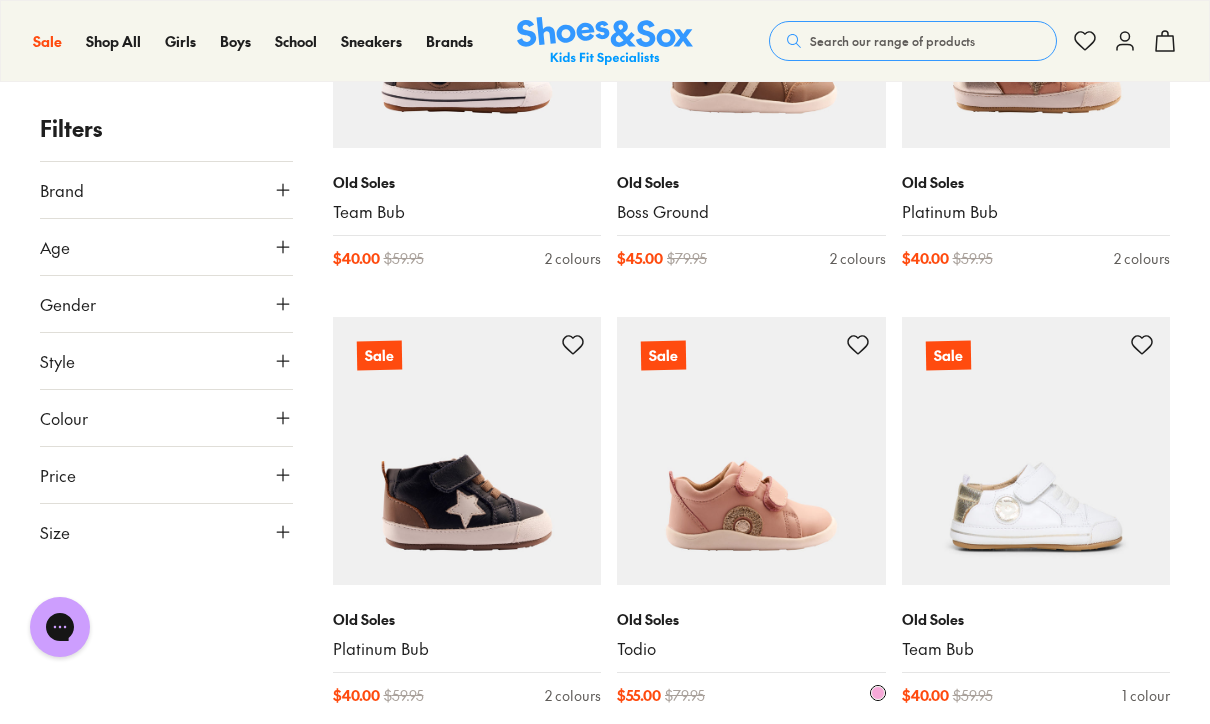 click at bounding box center [751, 451] 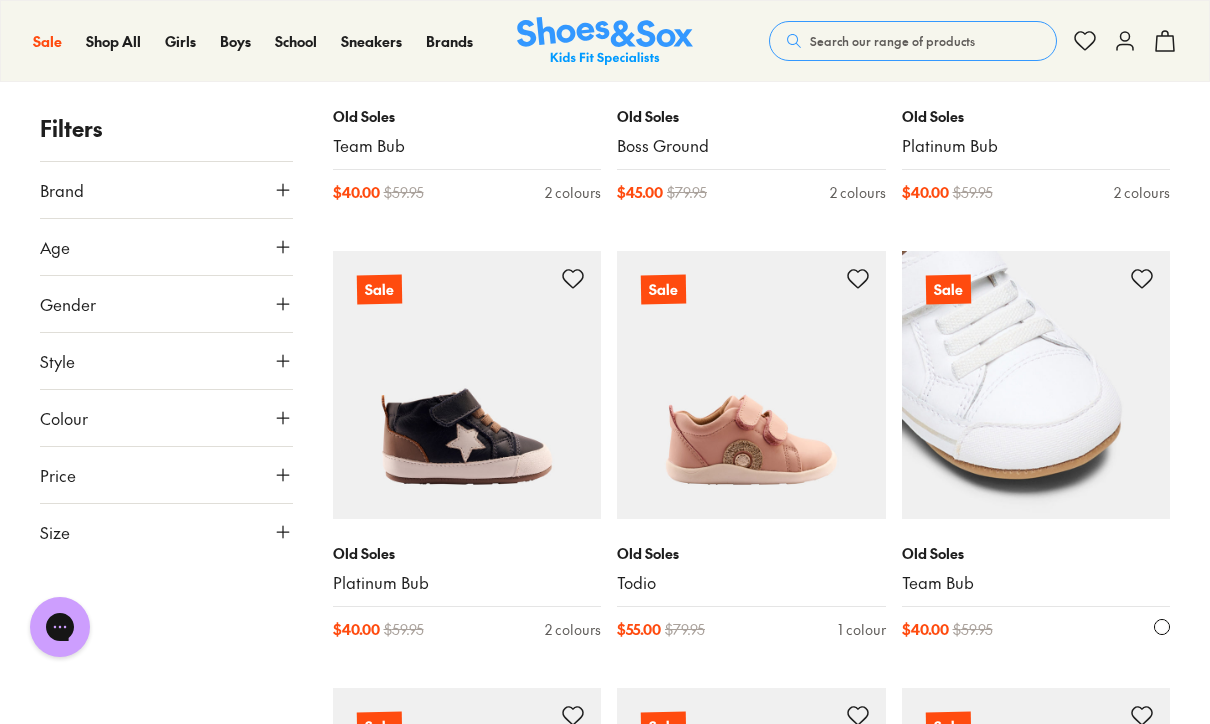 click at bounding box center [1036, 385] 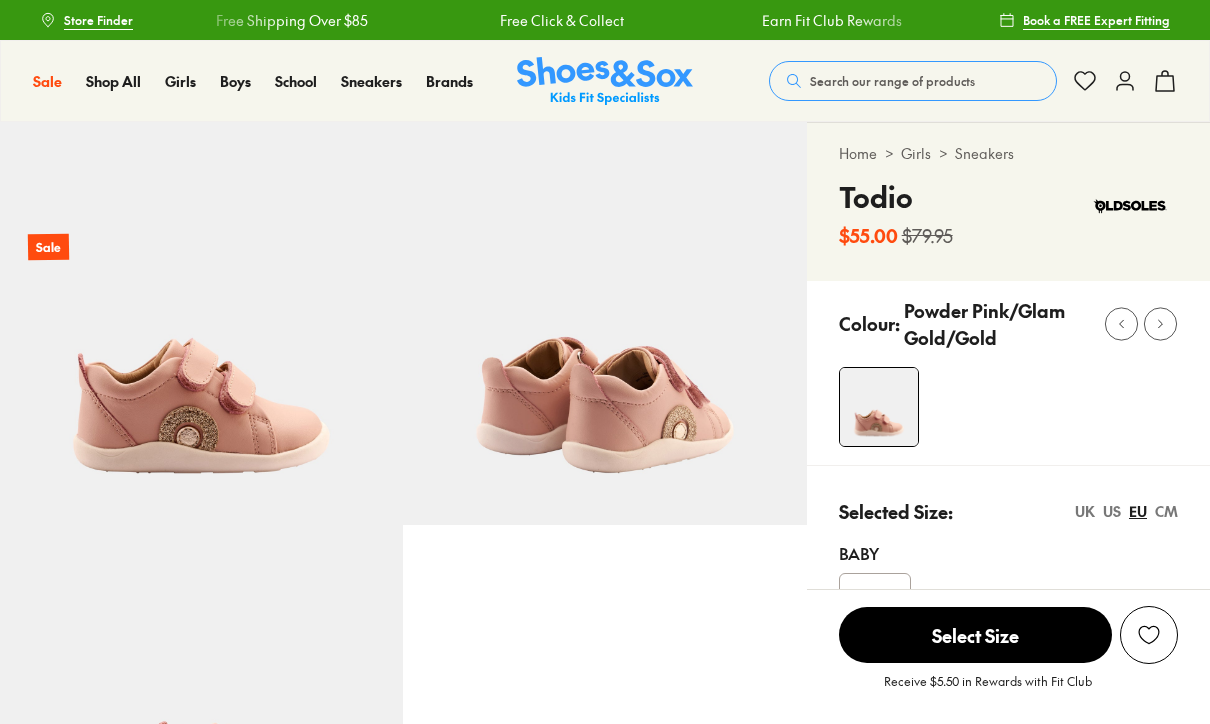 scroll, scrollTop: 0, scrollLeft: 0, axis: both 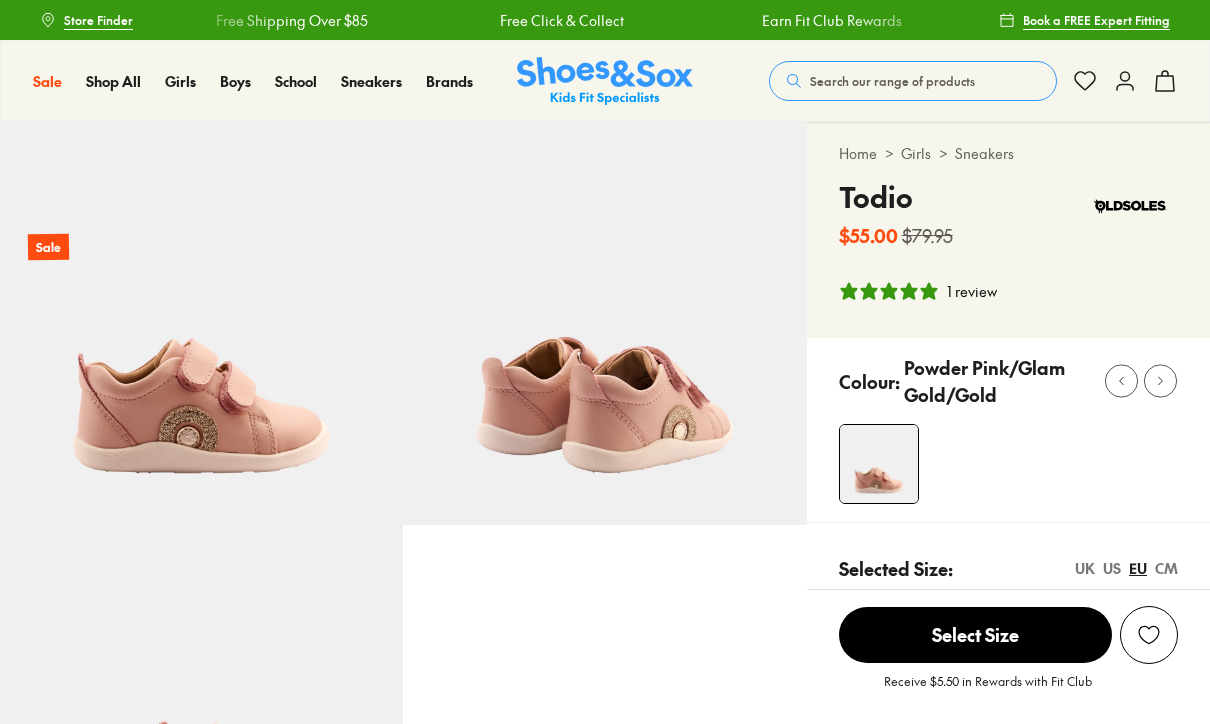 select on "*" 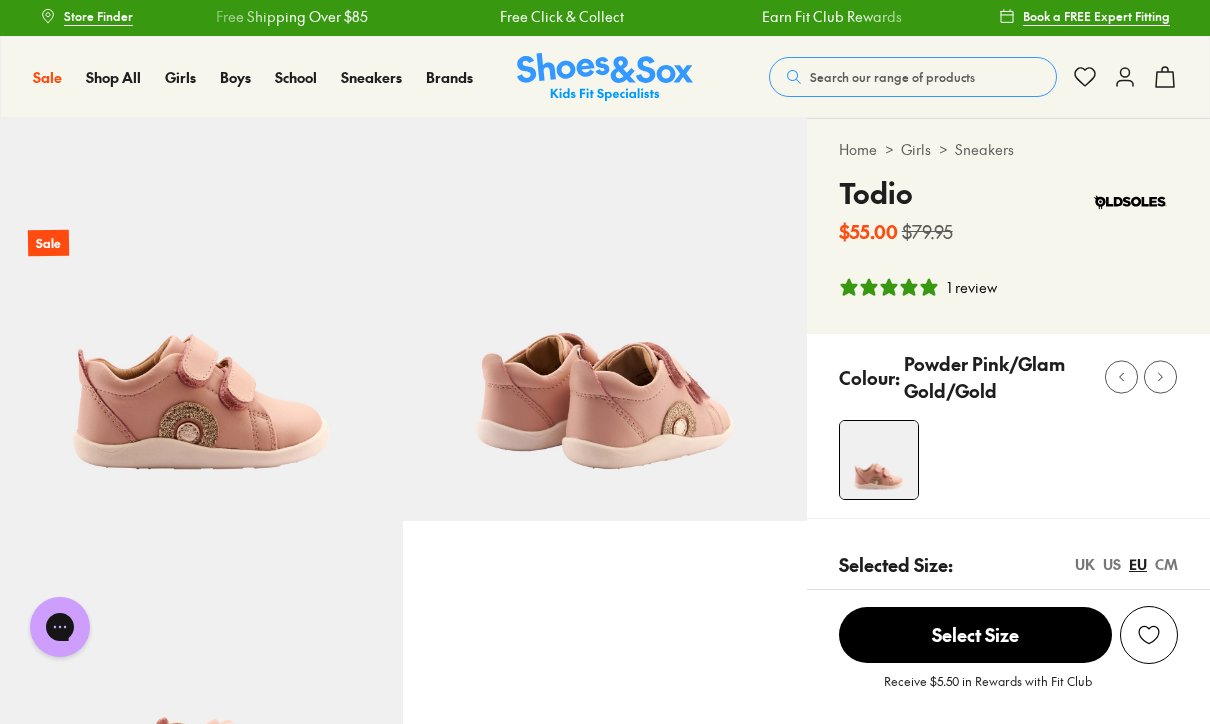 scroll, scrollTop: 0, scrollLeft: 0, axis: both 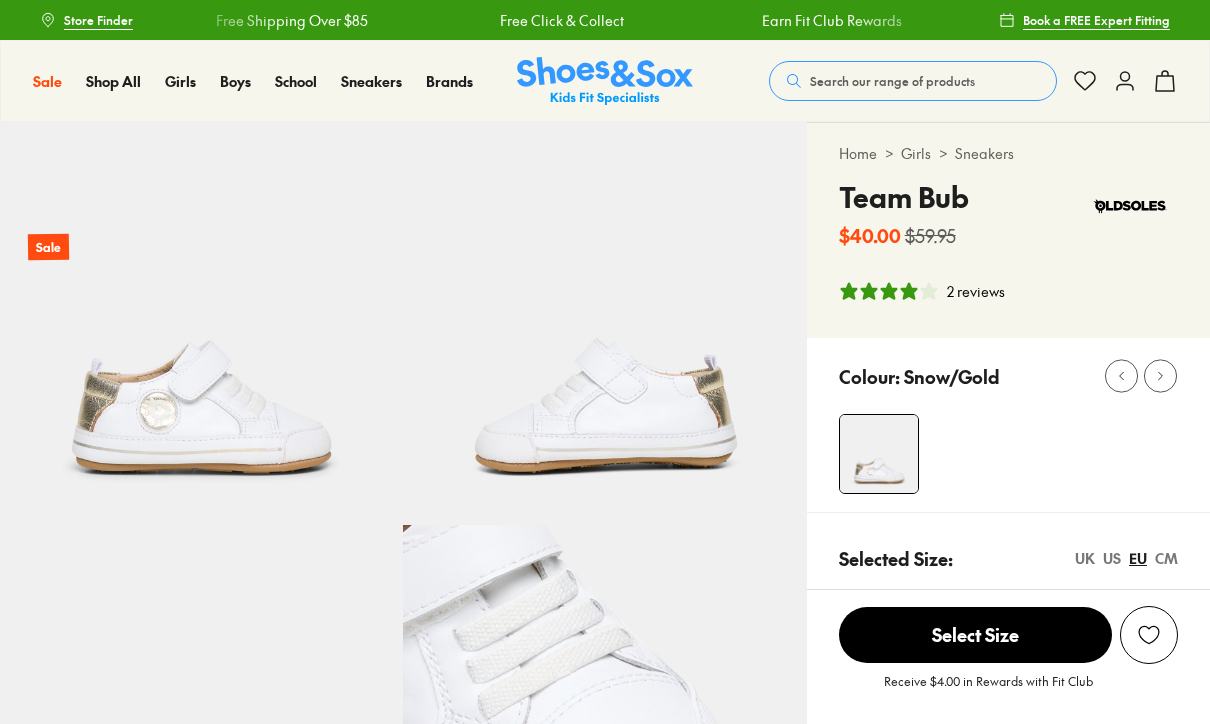 select on "*" 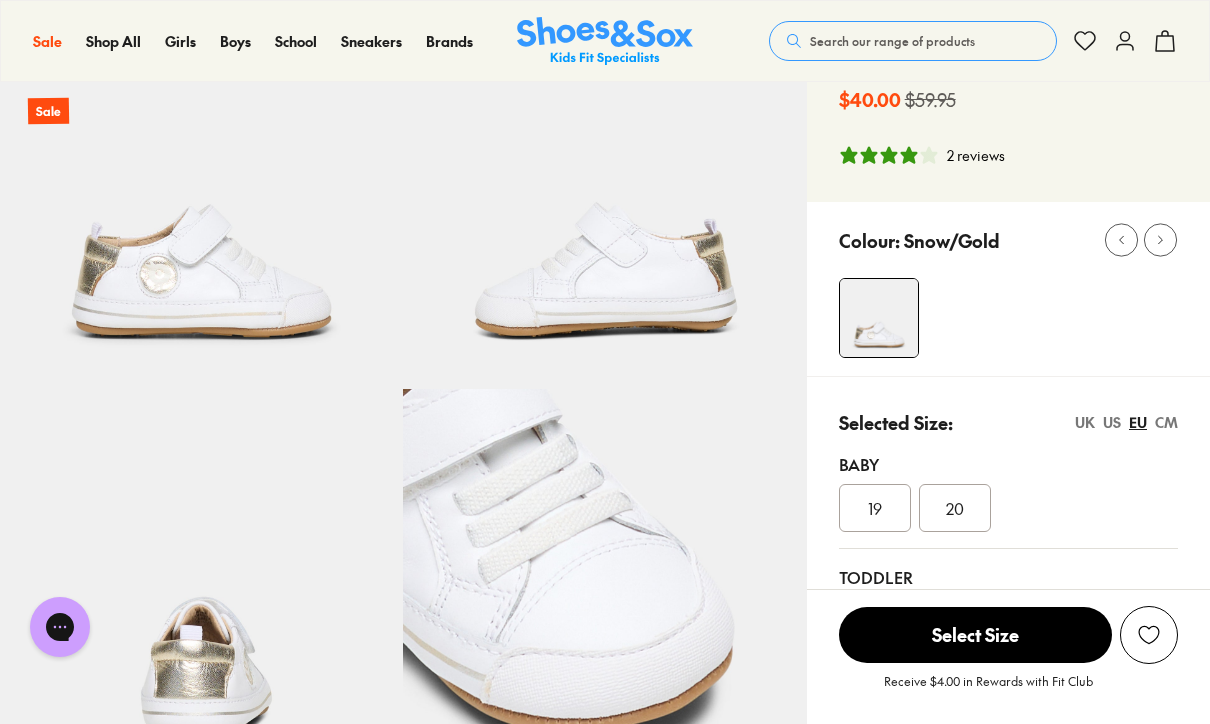 scroll, scrollTop: 0, scrollLeft: 0, axis: both 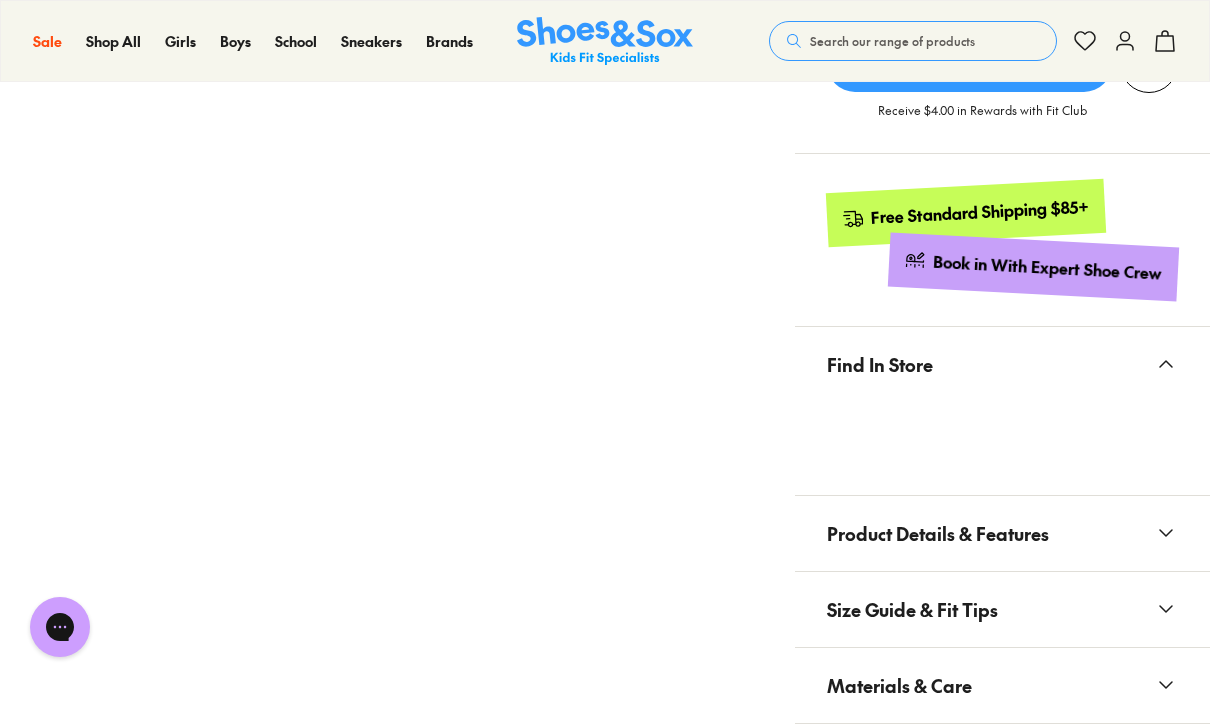 click 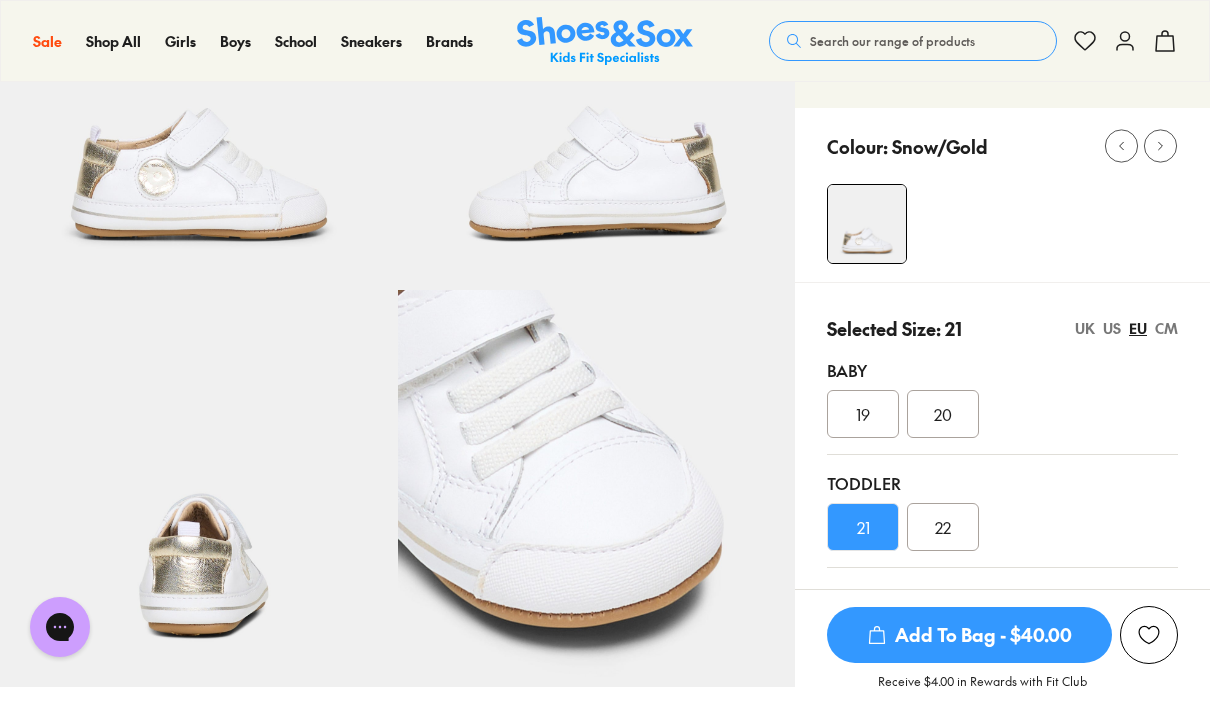 scroll, scrollTop: 218, scrollLeft: 0, axis: vertical 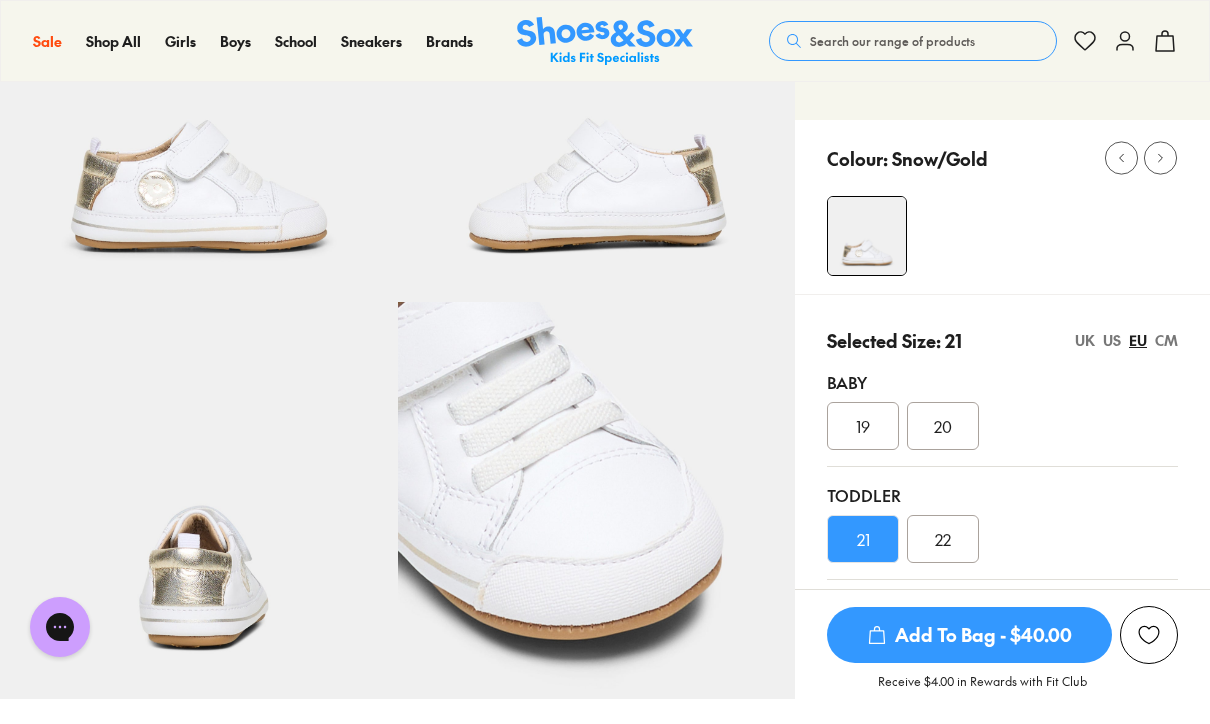 click on "Add To Bag - $40.00" at bounding box center (969, 635) 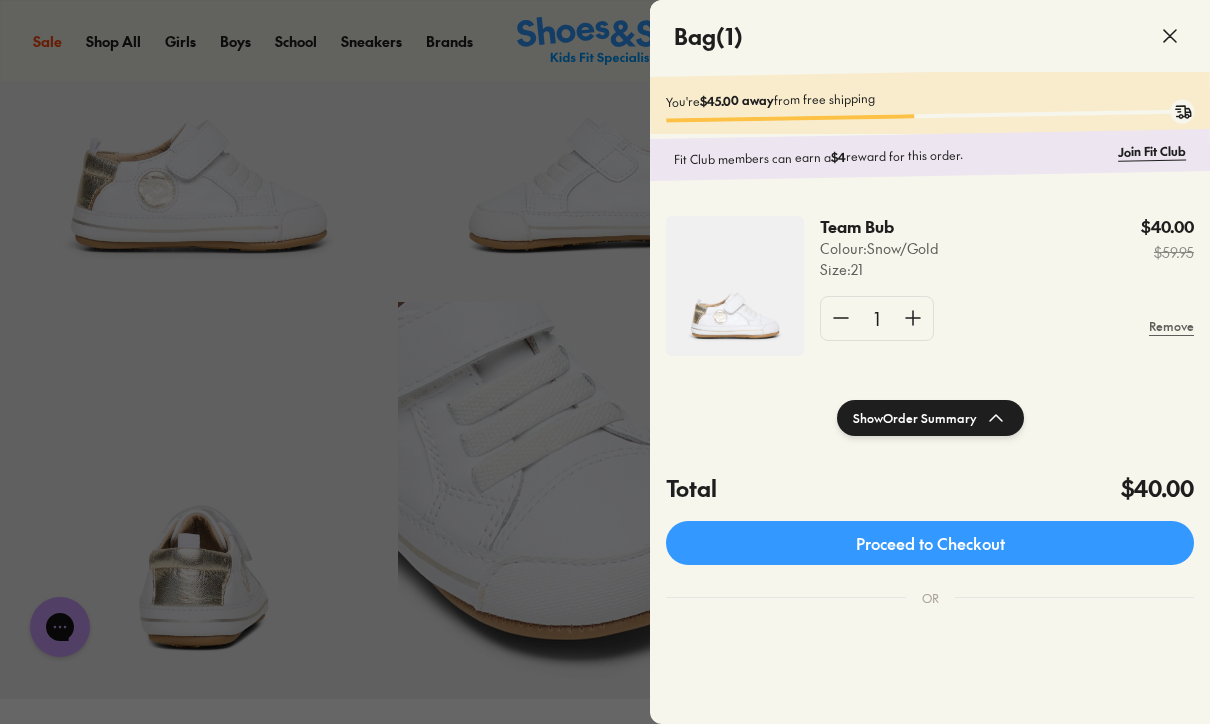 scroll, scrollTop: 0, scrollLeft: 0, axis: both 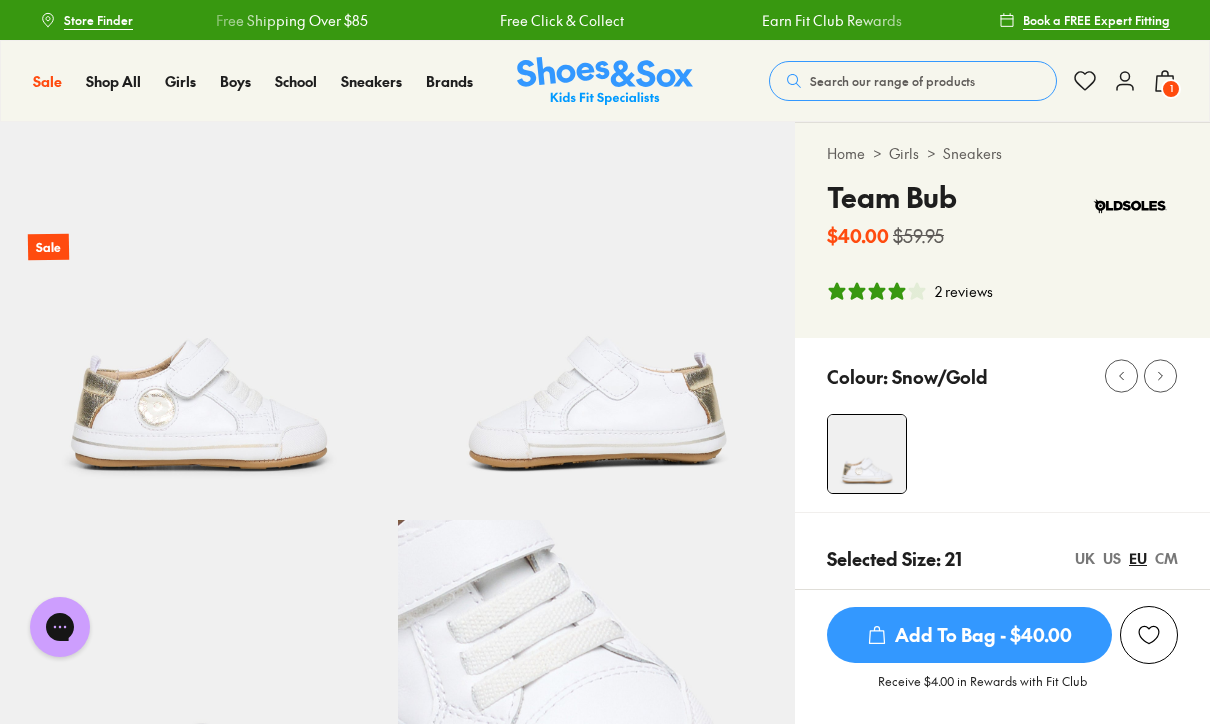 click on "Girls" at bounding box center [904, 153] 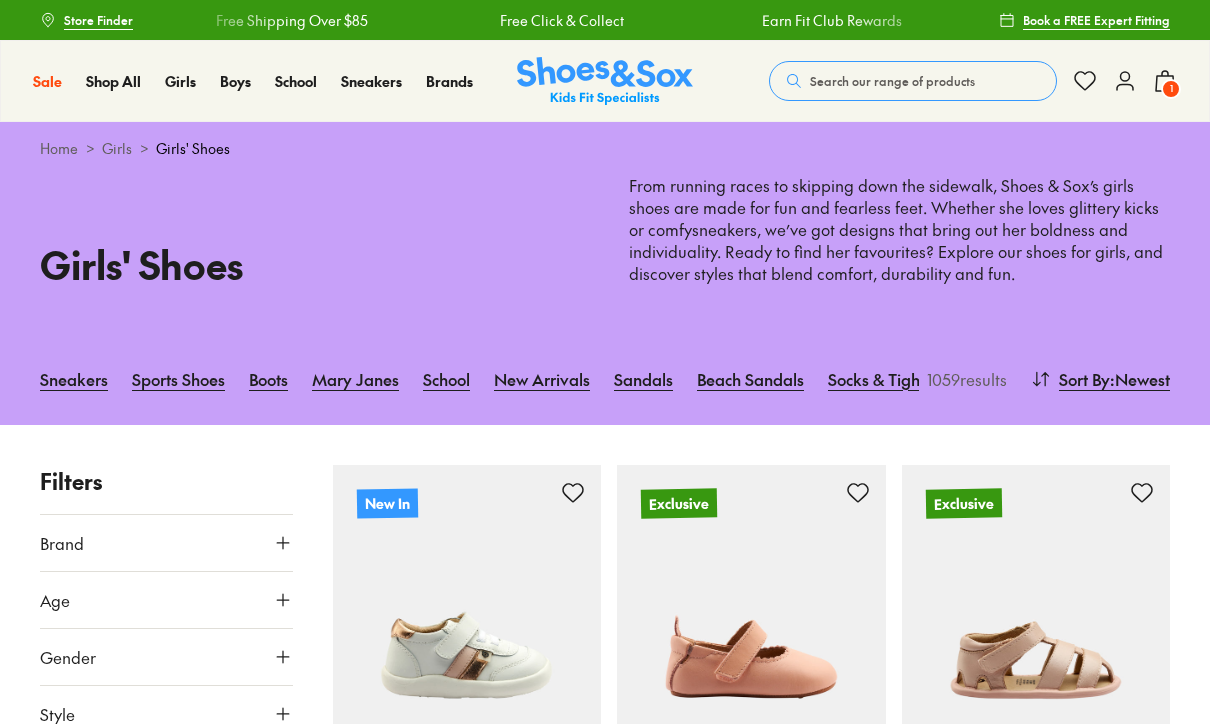 scroll, scrollTop: 0, scrollLeft: 0, axis: both 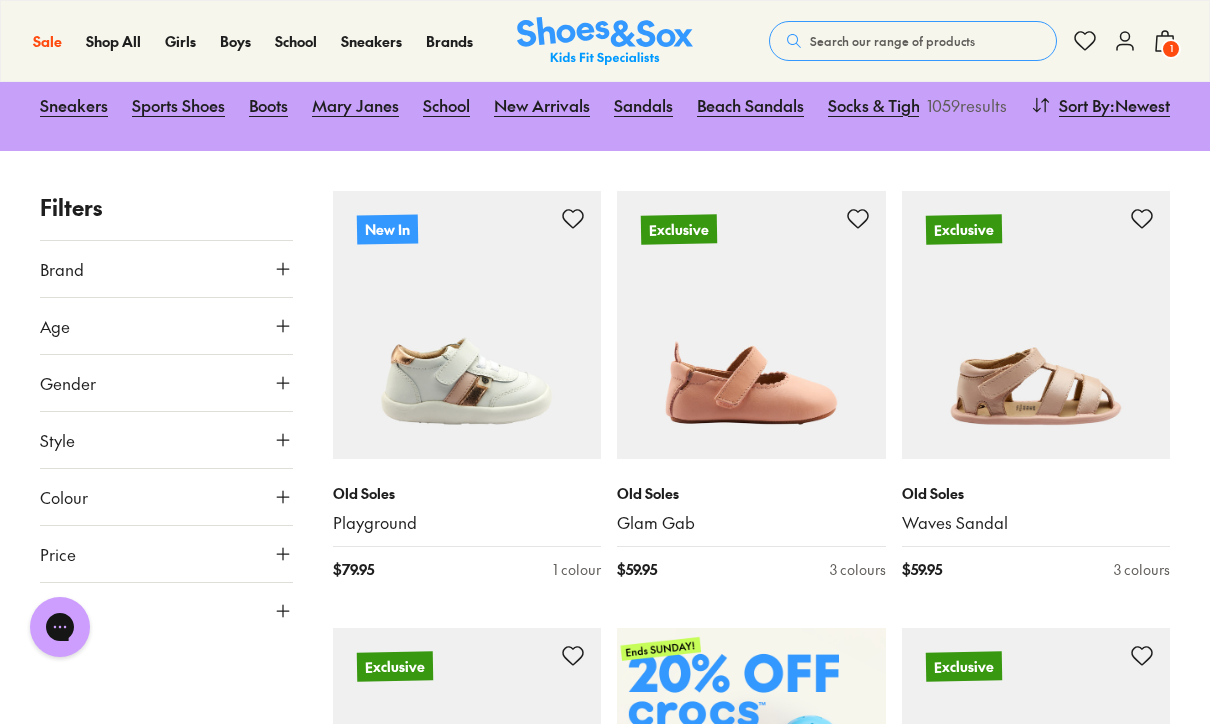 click 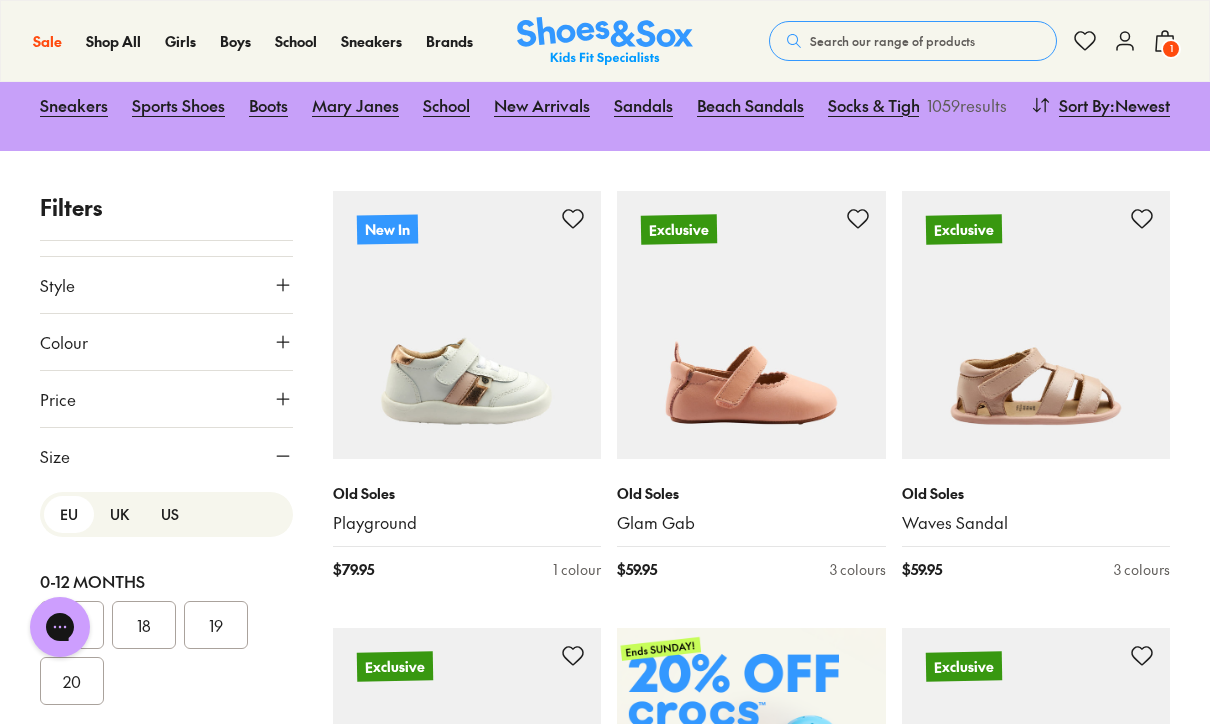 scroll, scrollTop: 154, scrollLeft: 0, axis: vertical 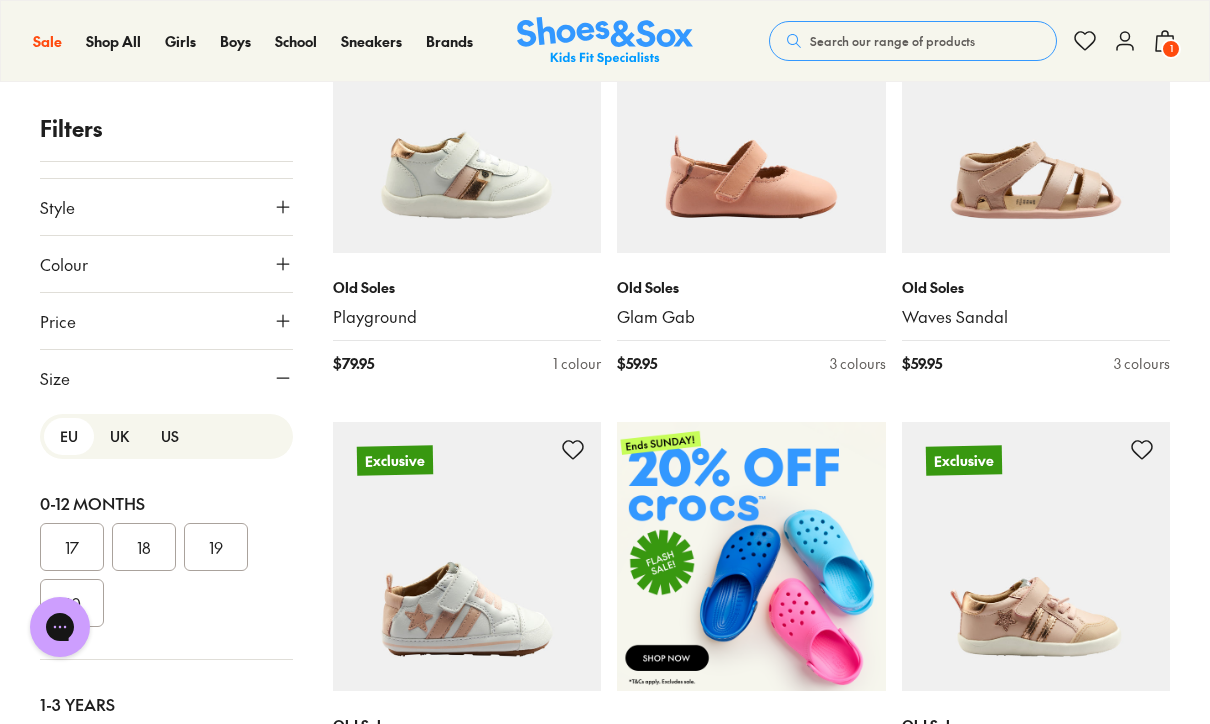 click on "21" at bounding box center [72, 748] 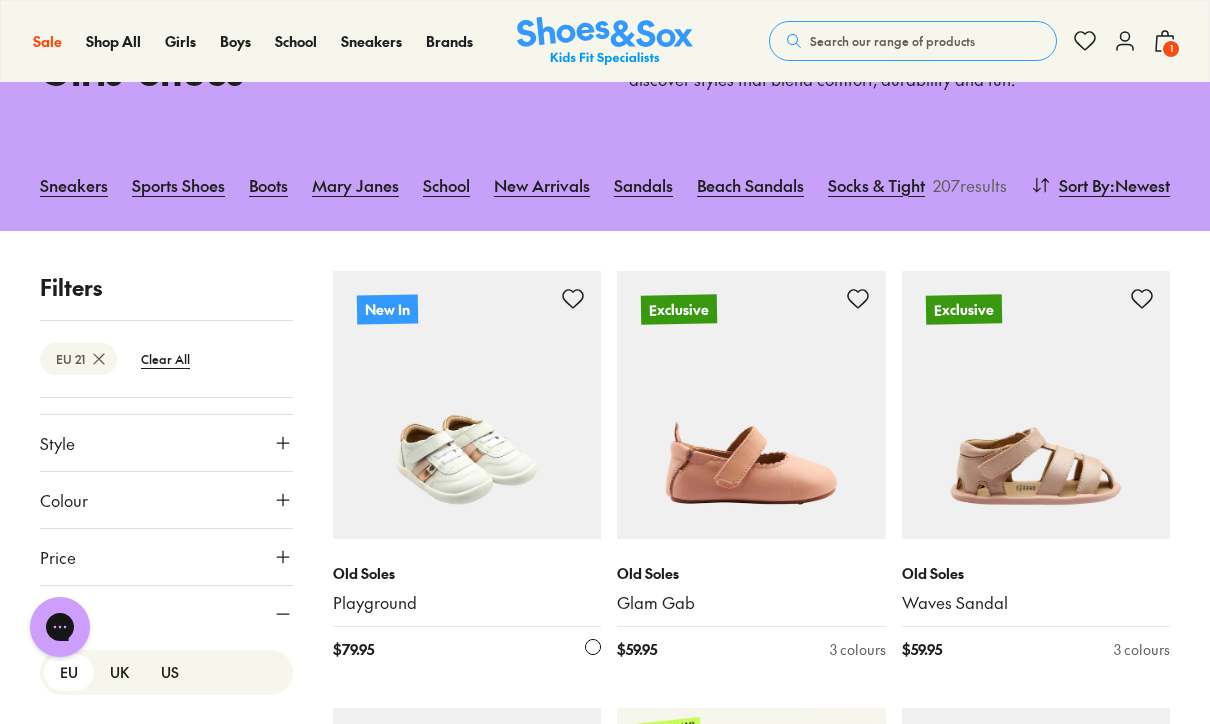 click at bounding box center (467, 405) 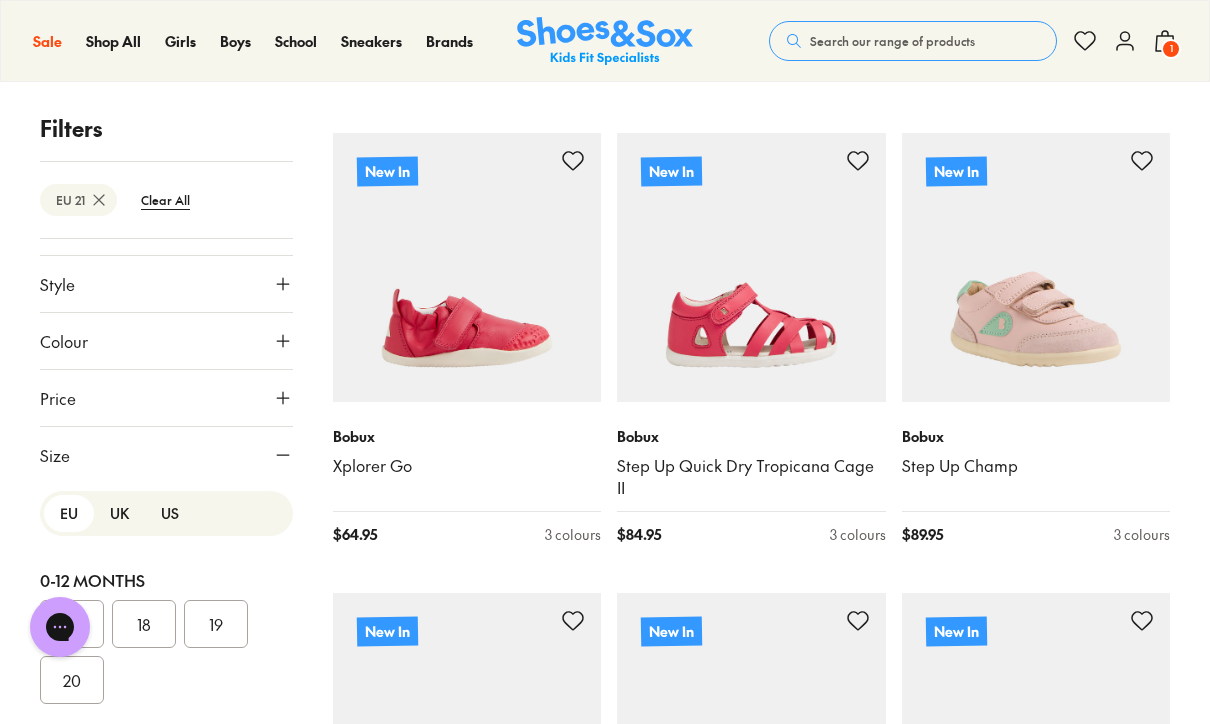 scroll, scrollTop: 3416, scrollLeft: 0, axis: vertical 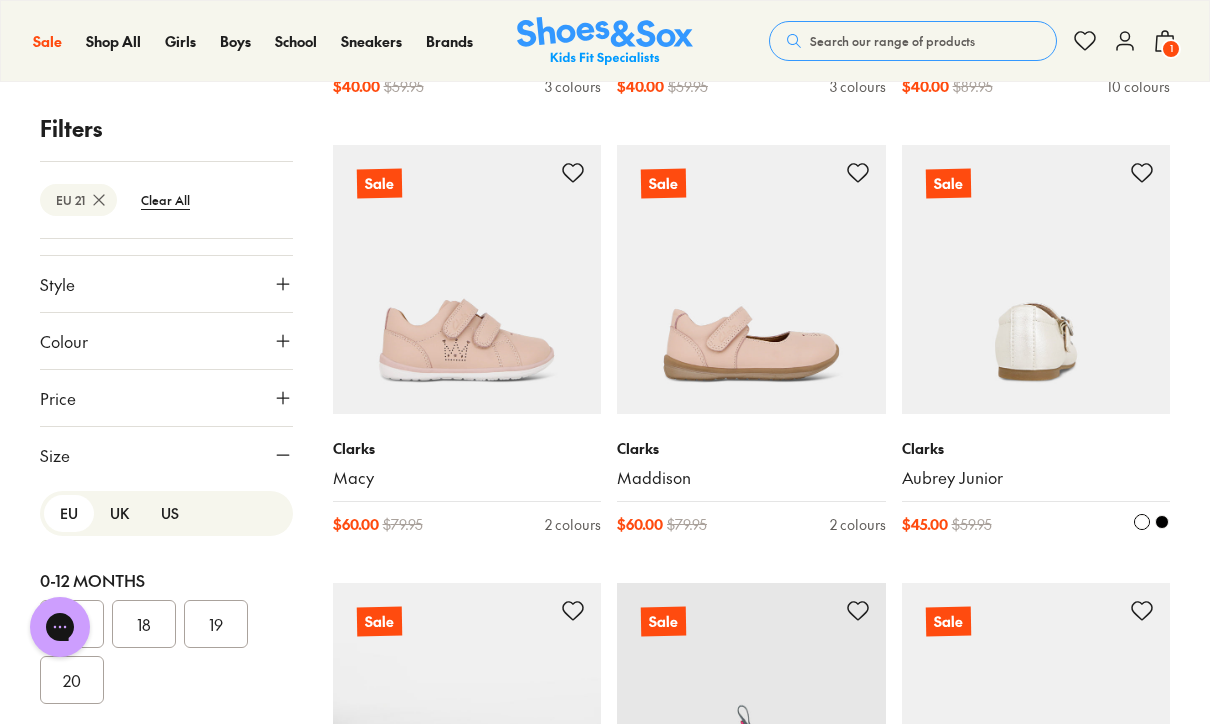 click at bounding box center (1036, 279) 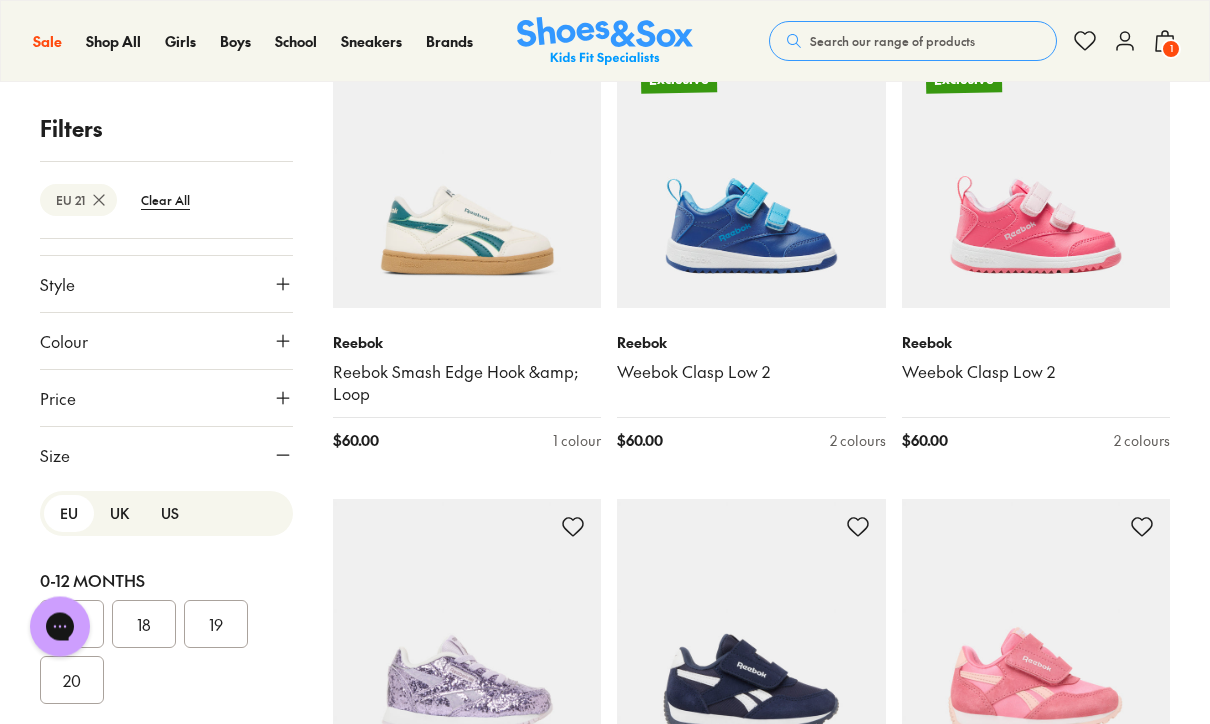 scroll, scrollTop: 22373, scrollLeft: 0, axis: vertical 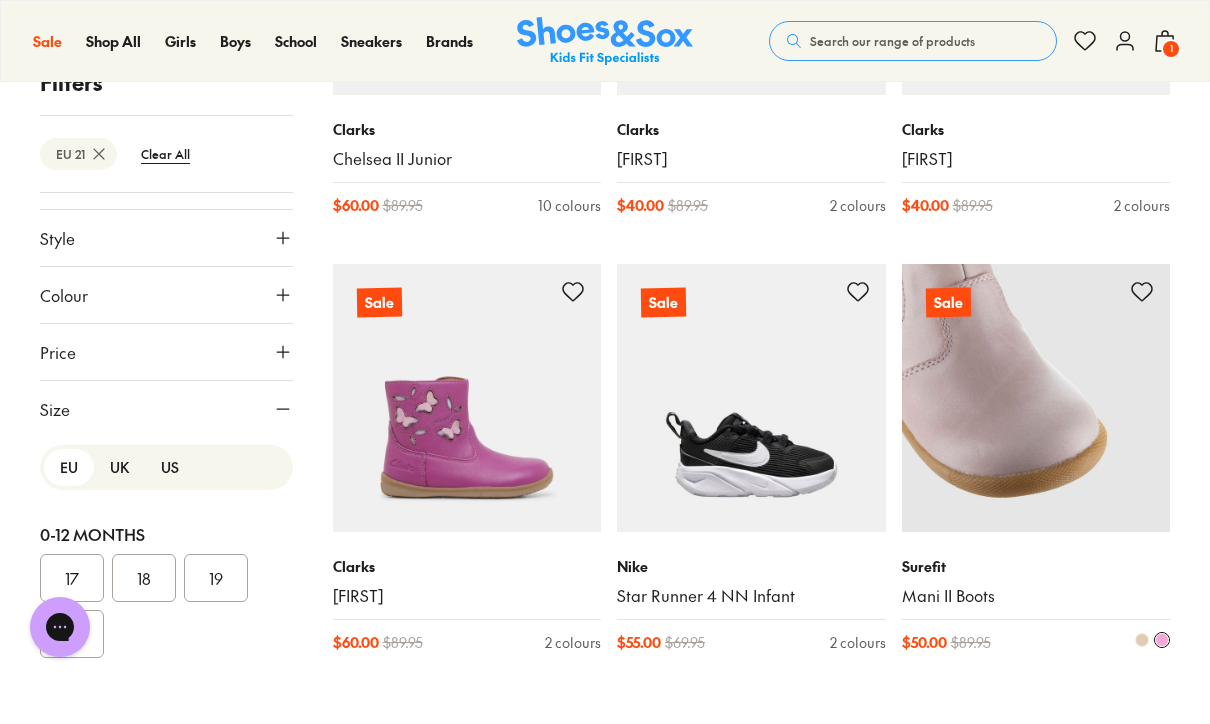 click on "Surefit Mani II Boots $ 50.00 $ 89.95 2 colours" at bounding box center [1036, 604] 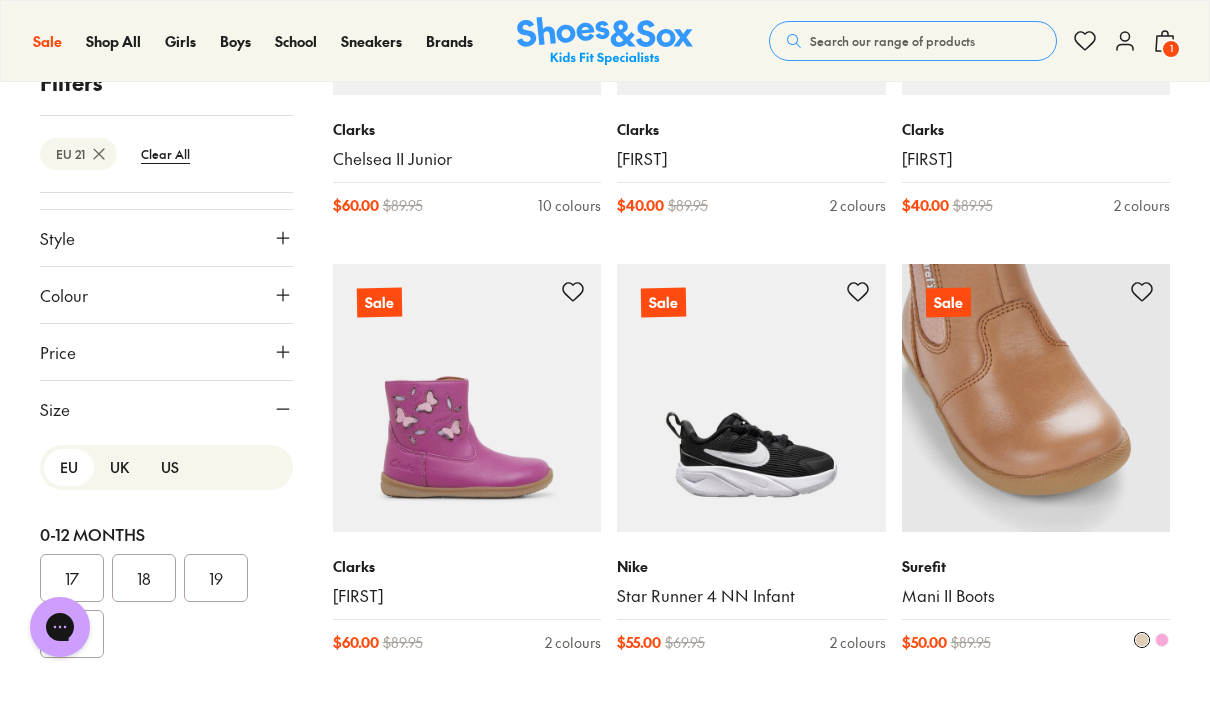 click at bounding box center (1142, 640) 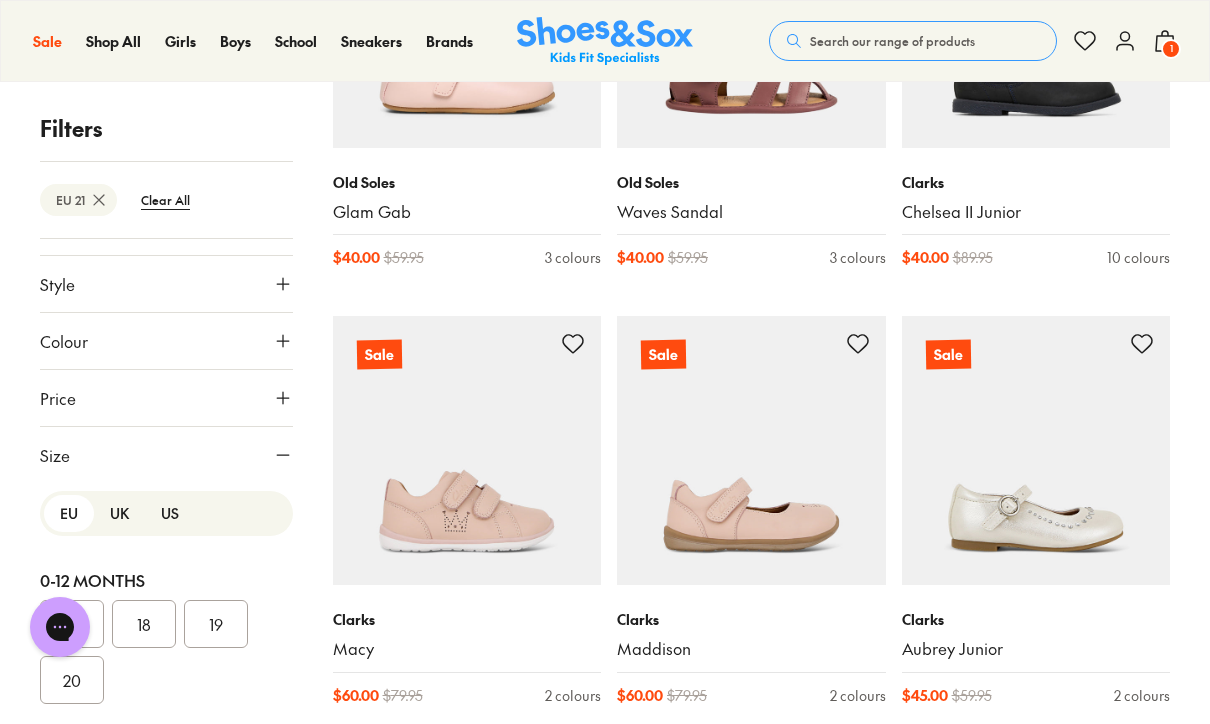 scroll, scrollTop: 19874, scrollLeft: 0, axis: vertical 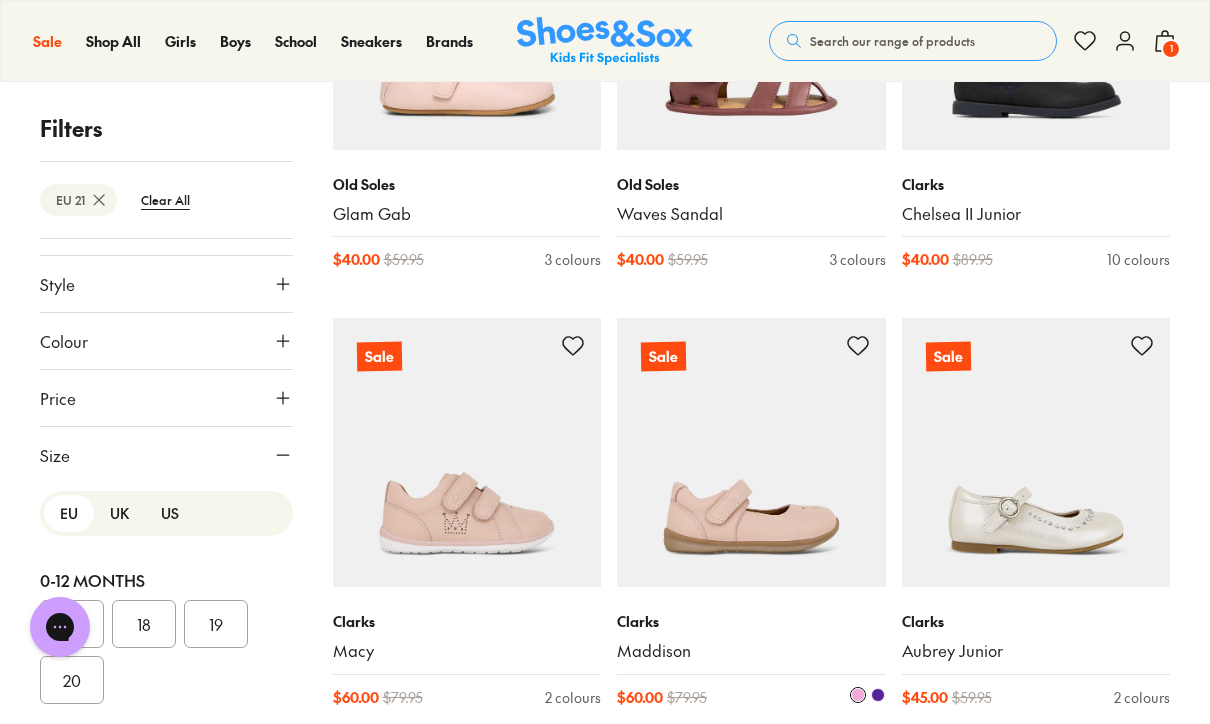 click at bounding box center [878, 695] 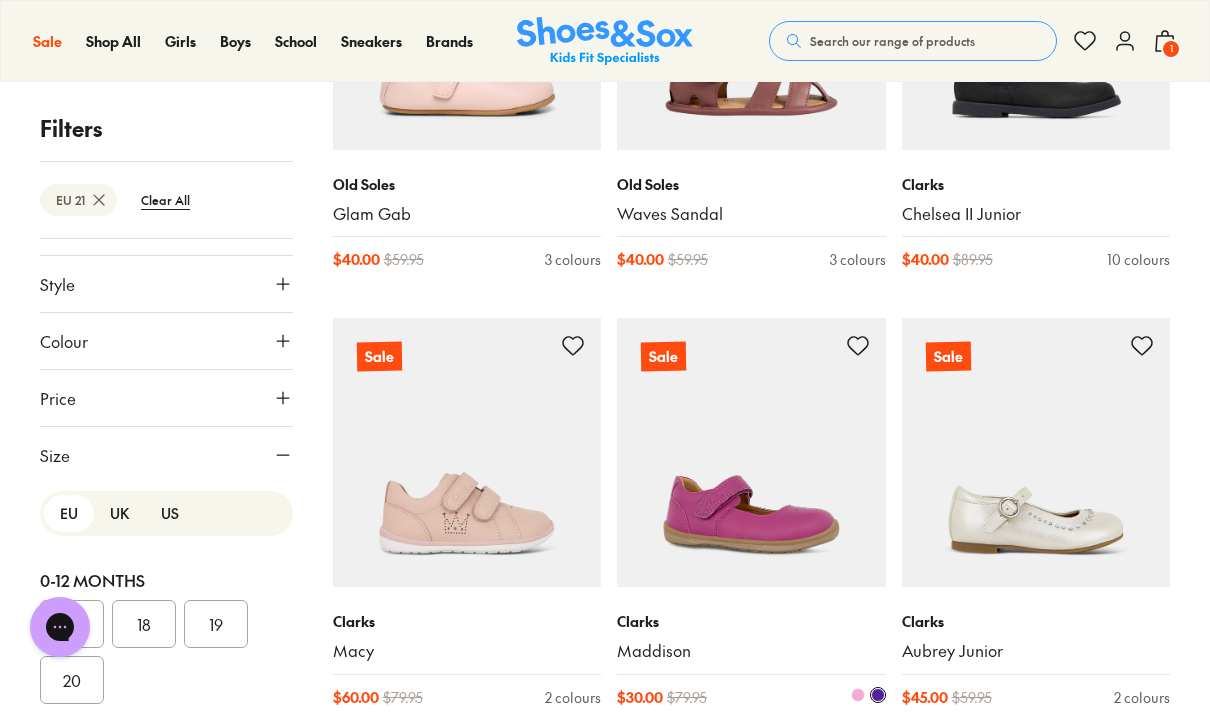 click at bounding box center [858, 695] 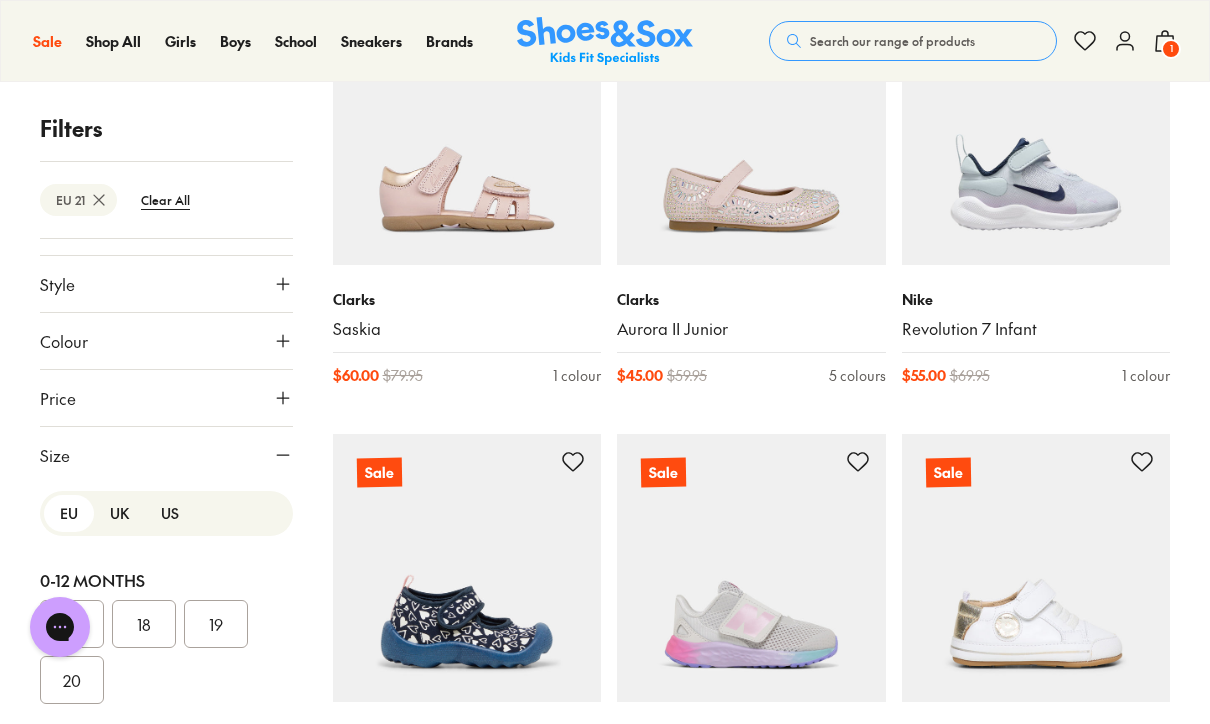 scroll, scrollTop: 18883, scrollLeft: 0, axis: vertical 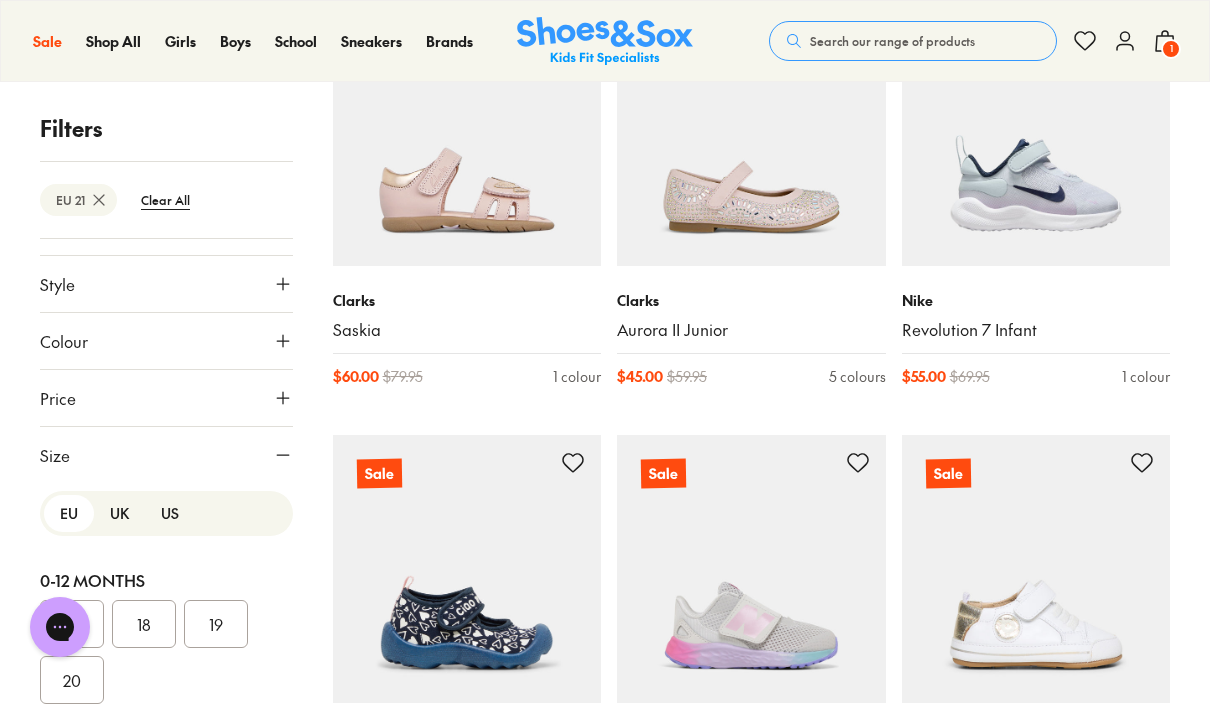 click on "1" at bounding box center [1171, 49] 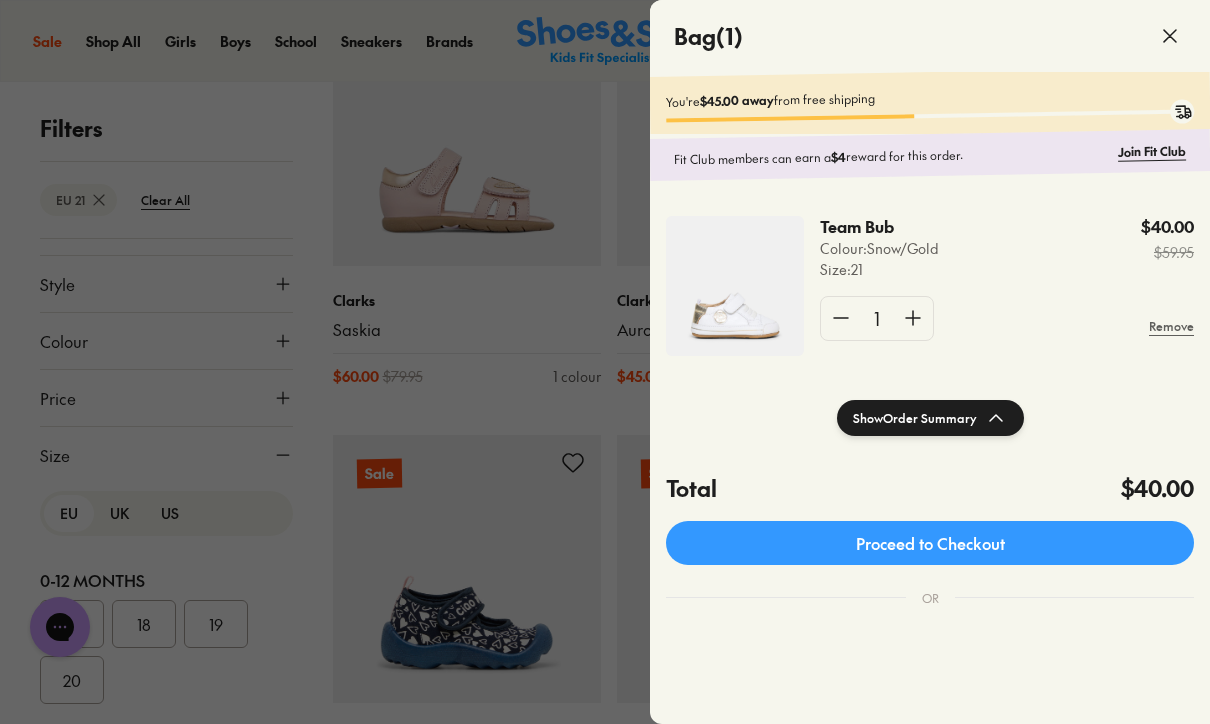 click 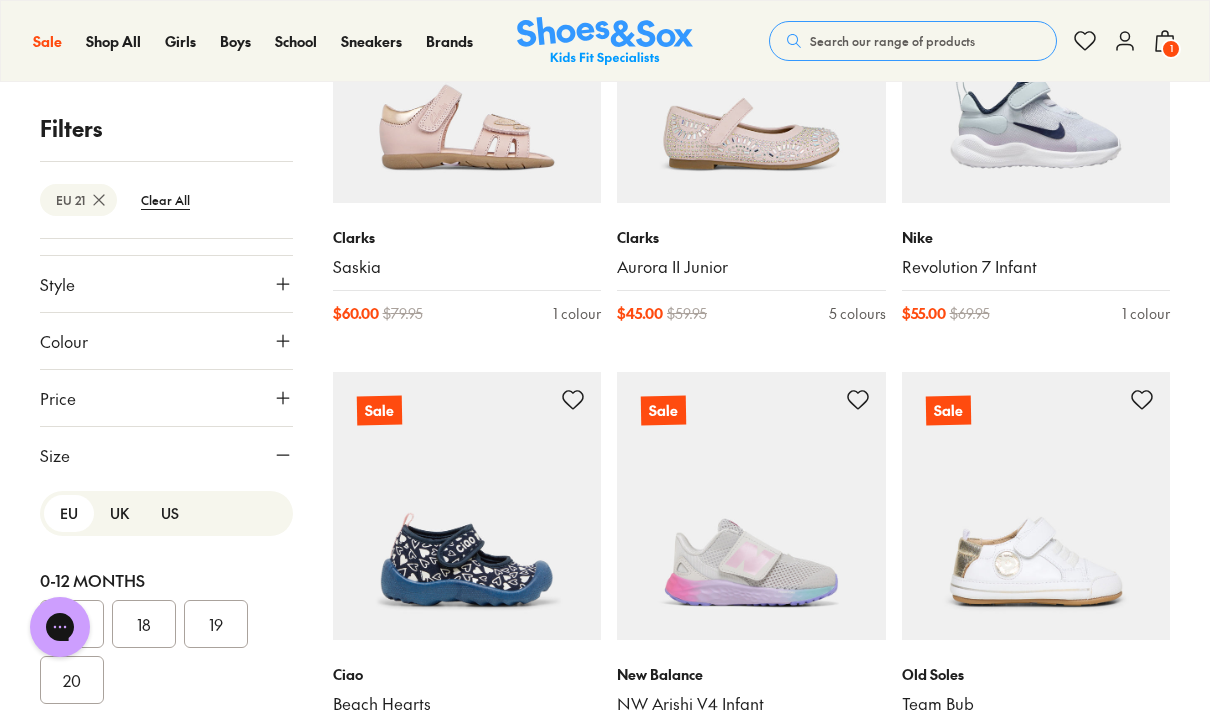scroll, scrollTop: 18949, scrollLeft: 0, axis: vertical 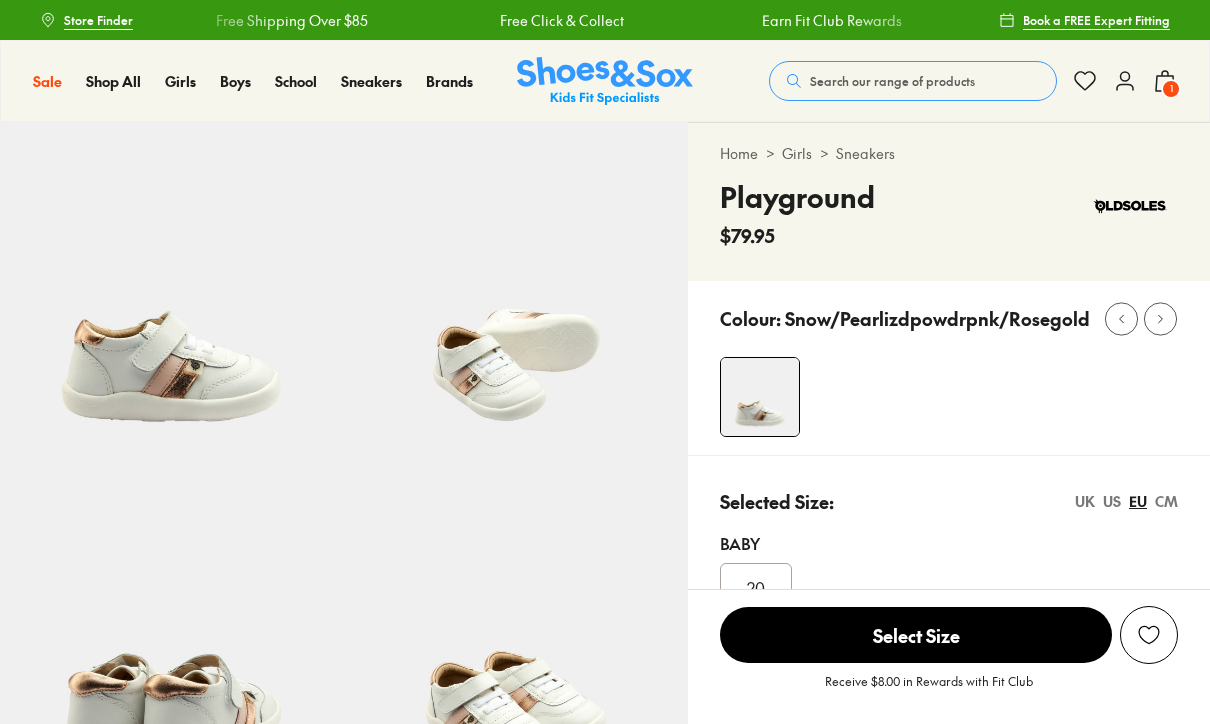 select on "*" 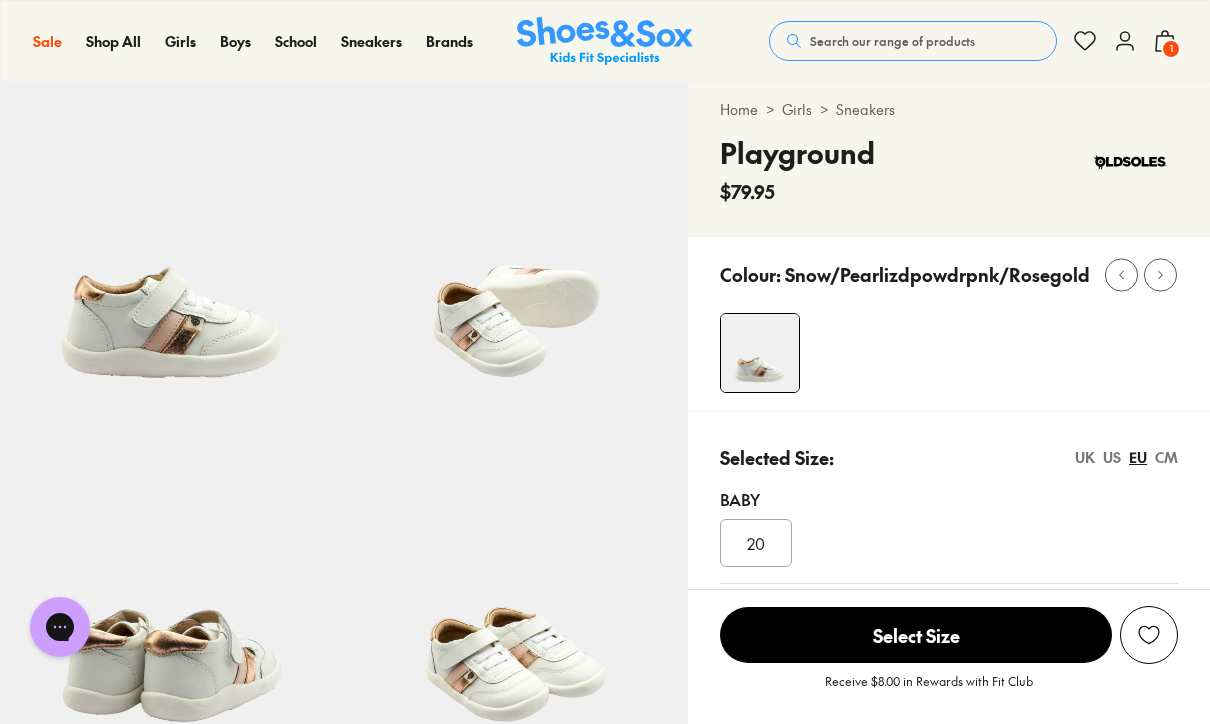 scroll, scrollTop: 45, scrollLeft: 0, axis: vertical 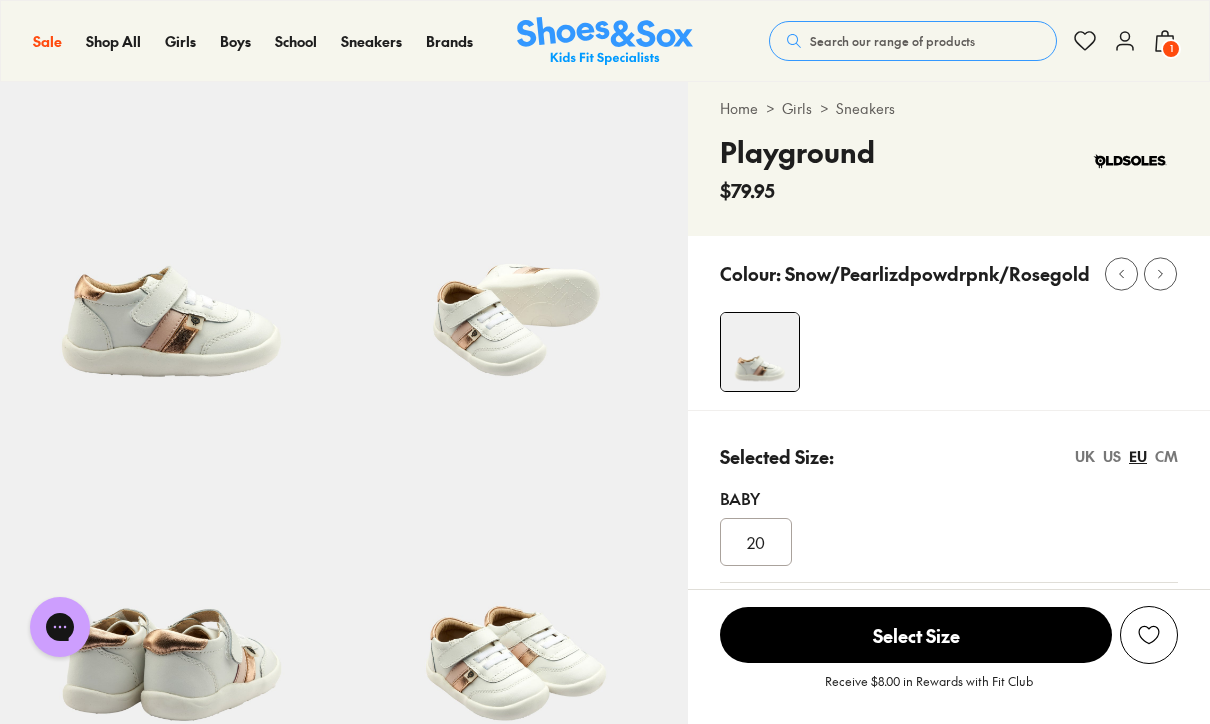 click 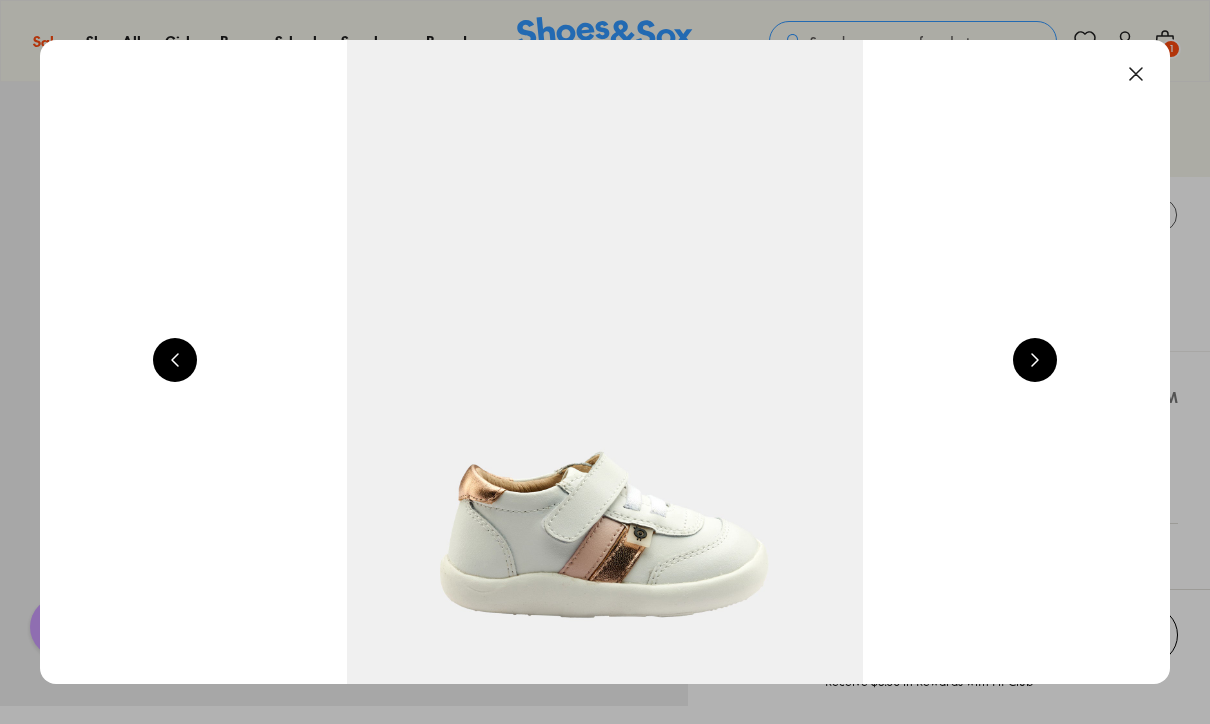 scroll, scrollTop: 111, scrollLeft: 0, axis: vertical 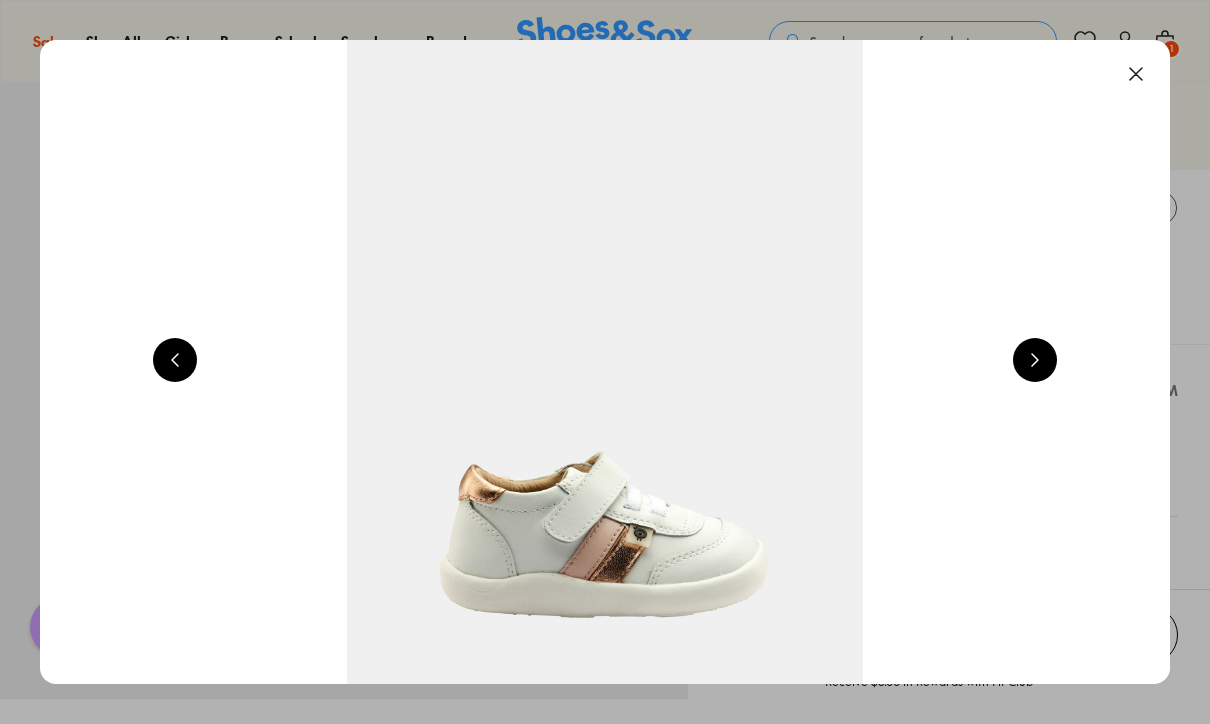 click at bounding box center (1035, 360) 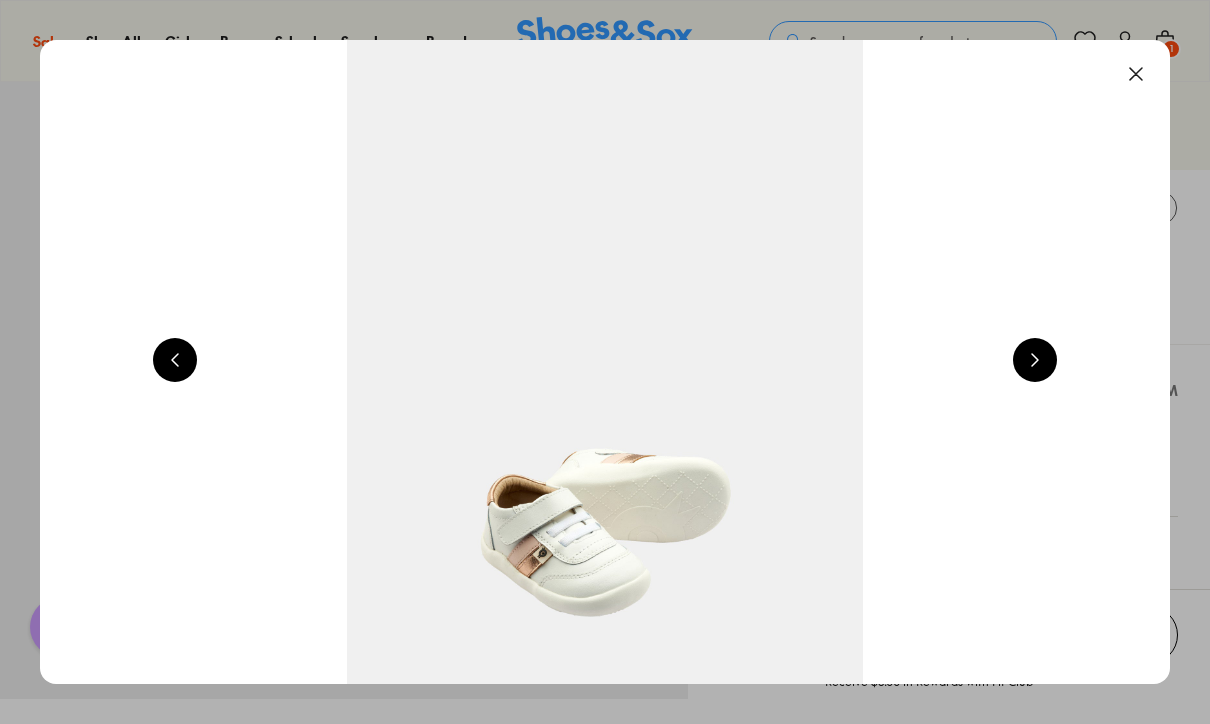 click at bounding box center (1035, 360) 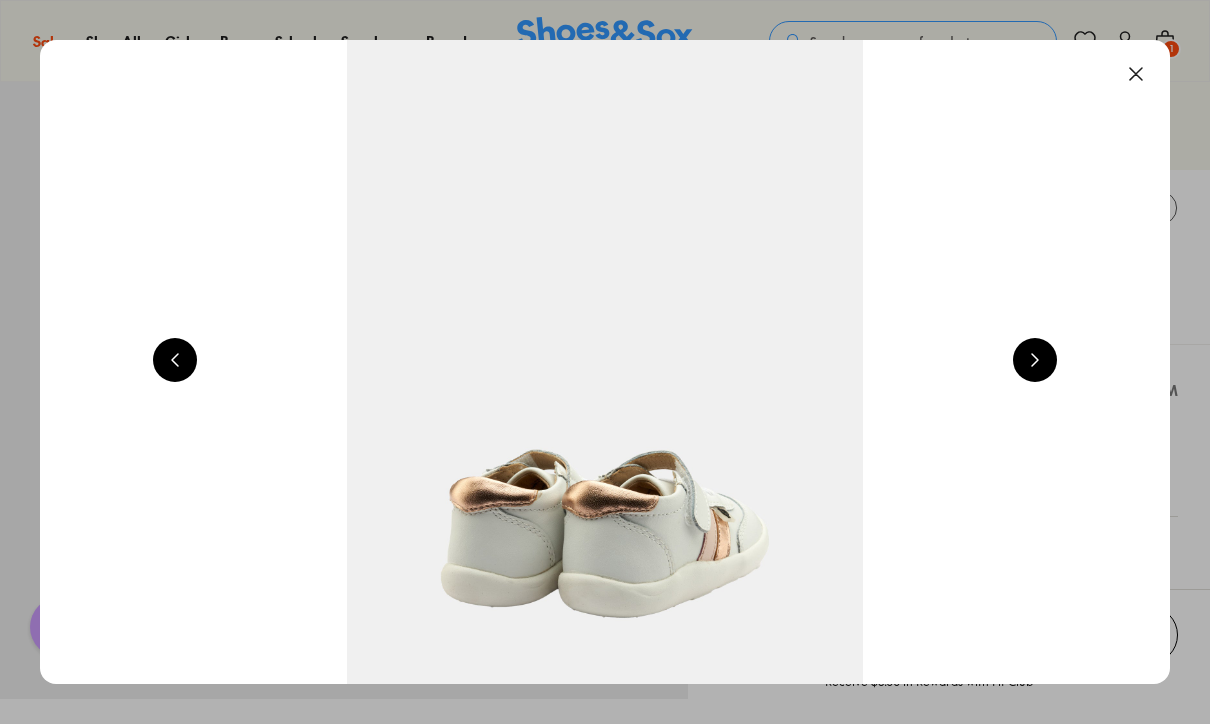 click at bounding box center (1035, 360) 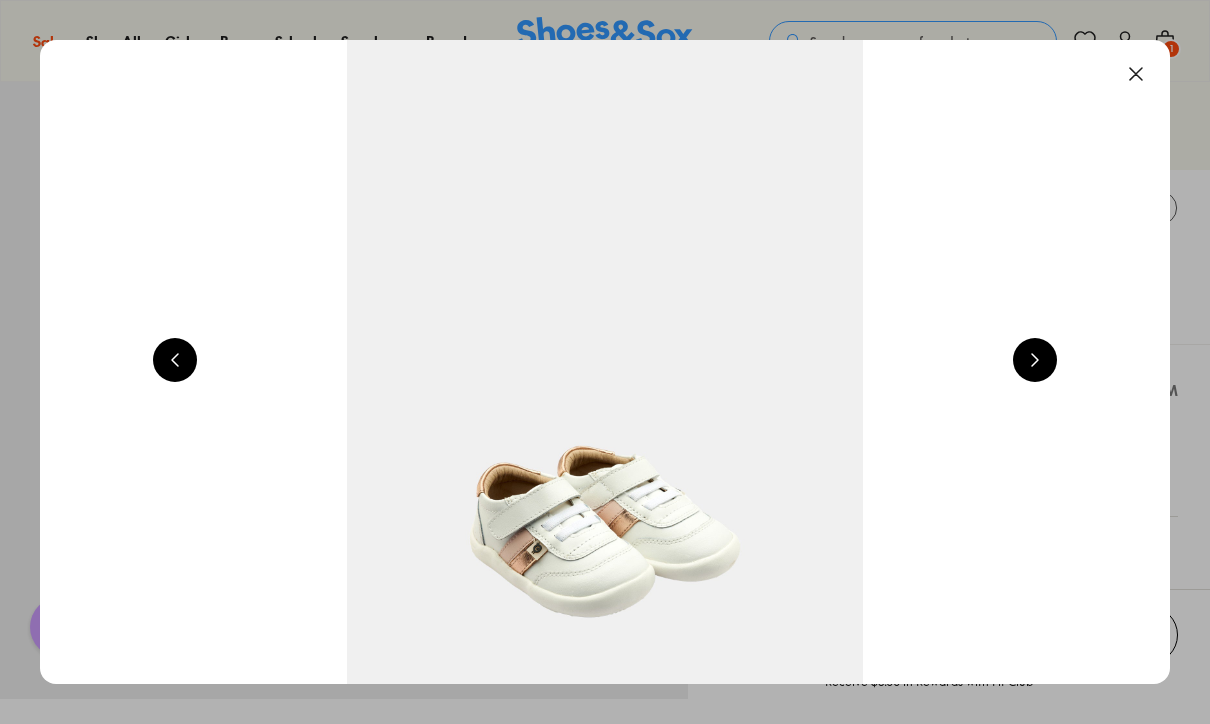 click at bounding box center (1035, 360) 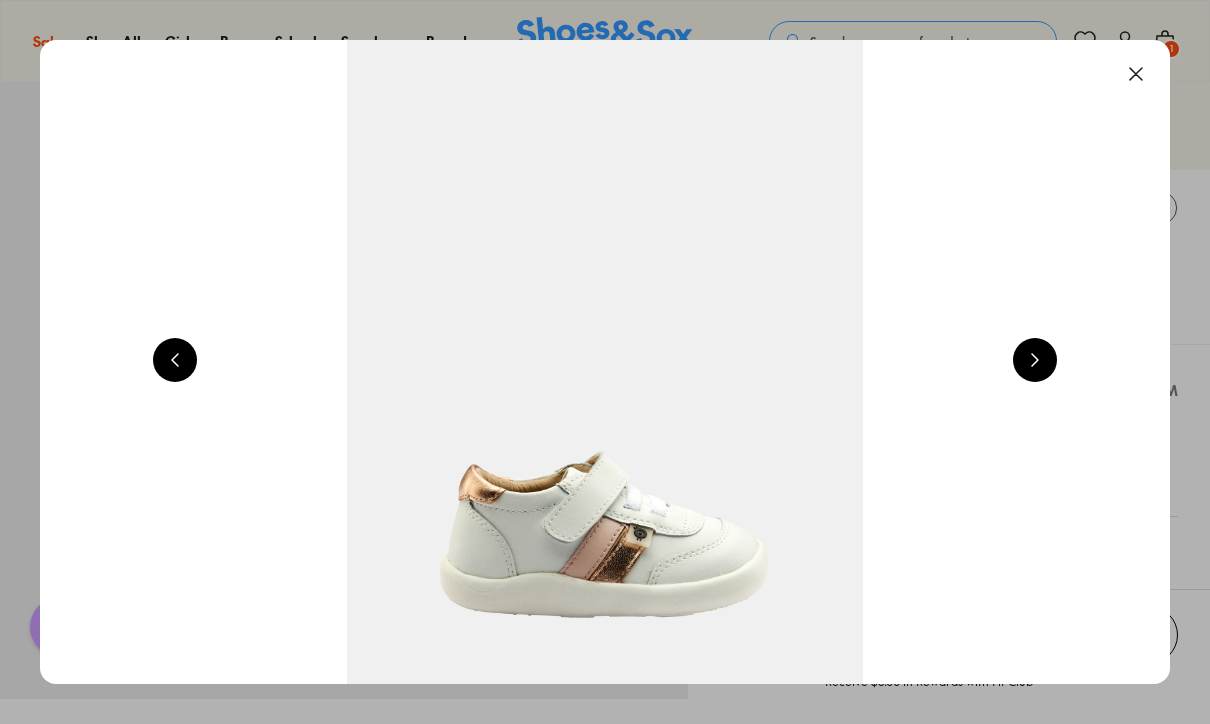 click at bounding box center (1035, 360) 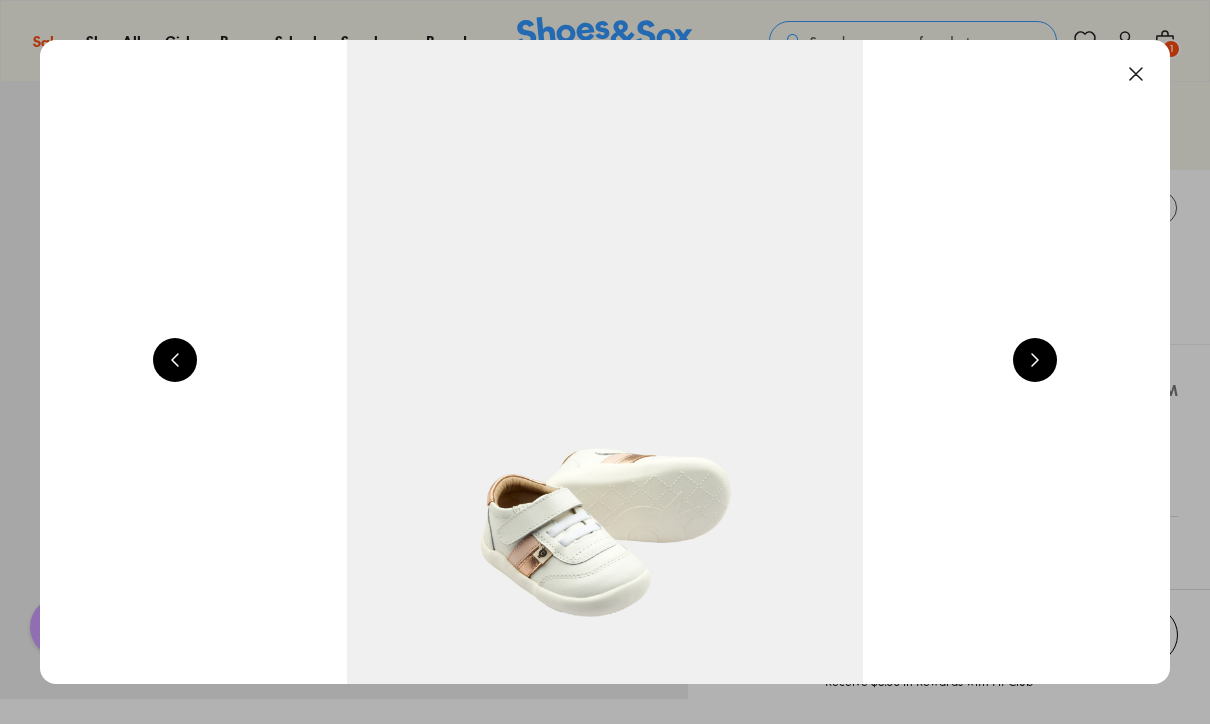 click at bounding box center [1035, 360] 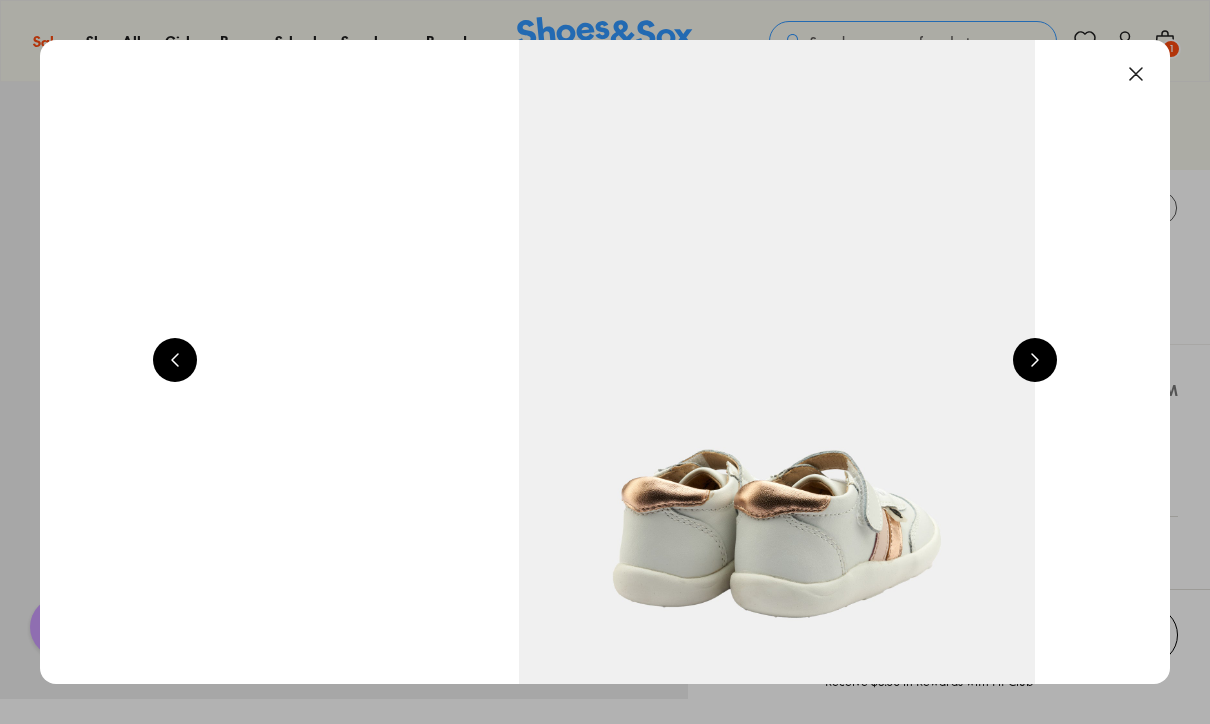 scroll, scrollTop: 0, scrollLeft: 3390, axis: horizontal 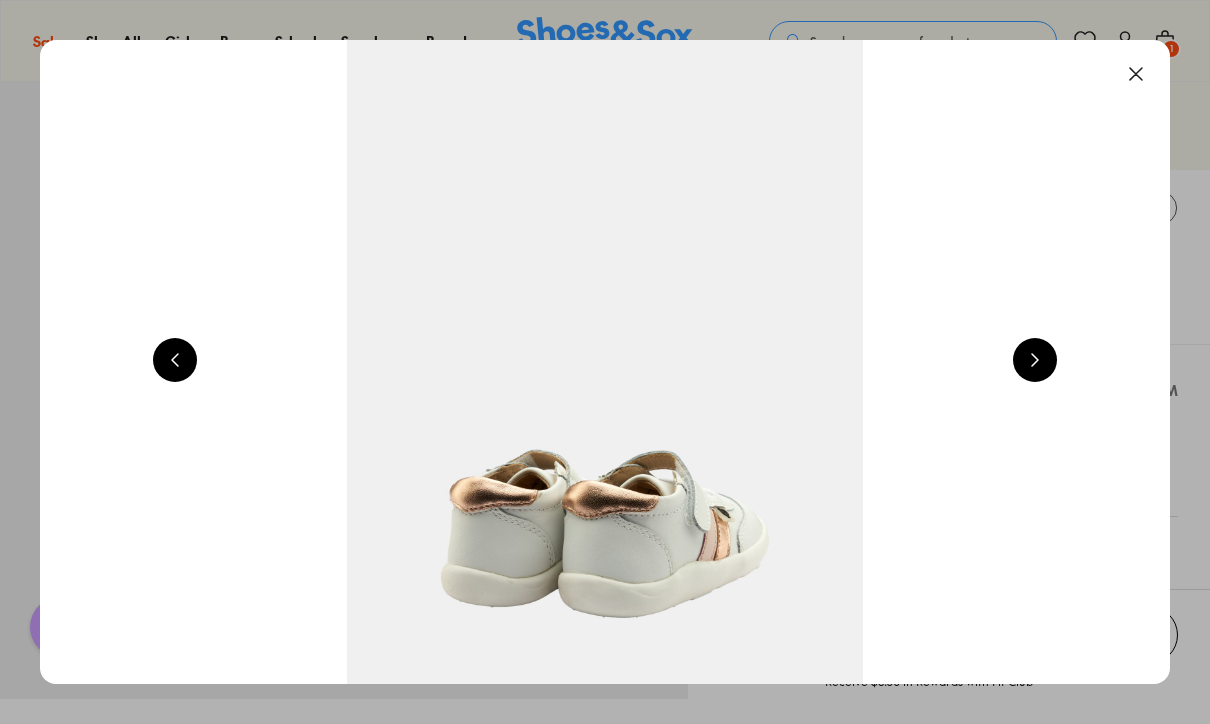 click at bounding box center [1136, 74] 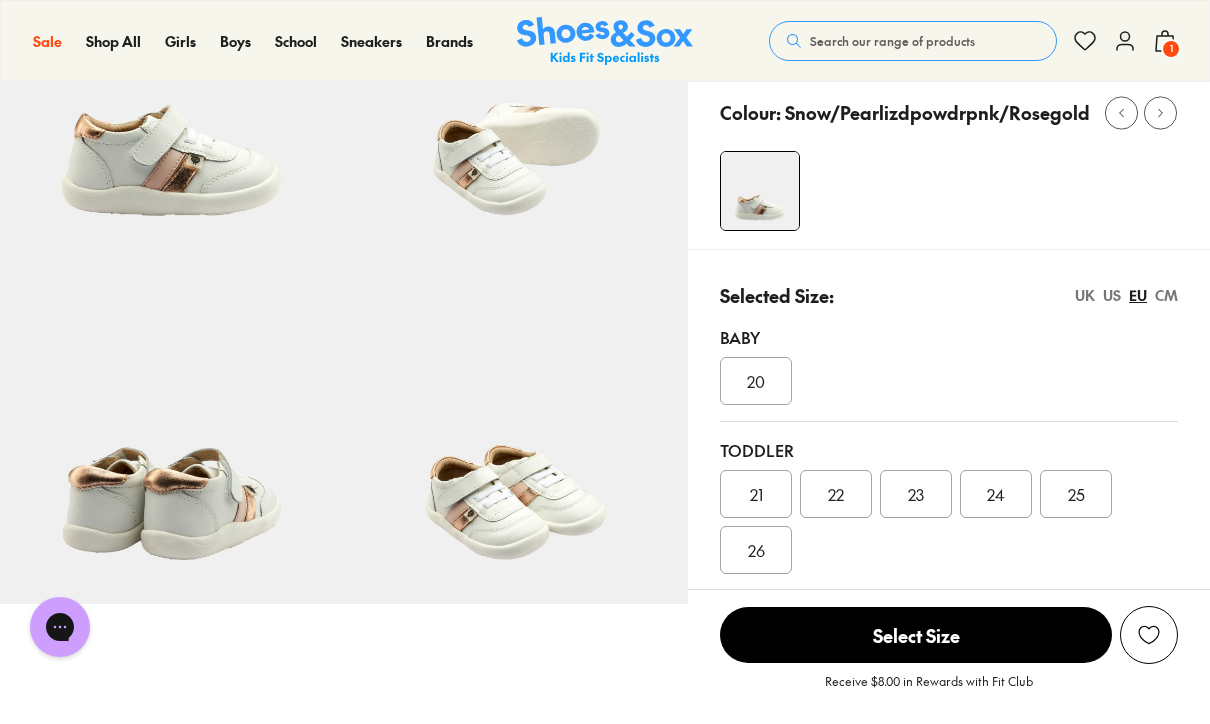 scroll, scrollTop: 0, scrollLeft: 0, axis: both 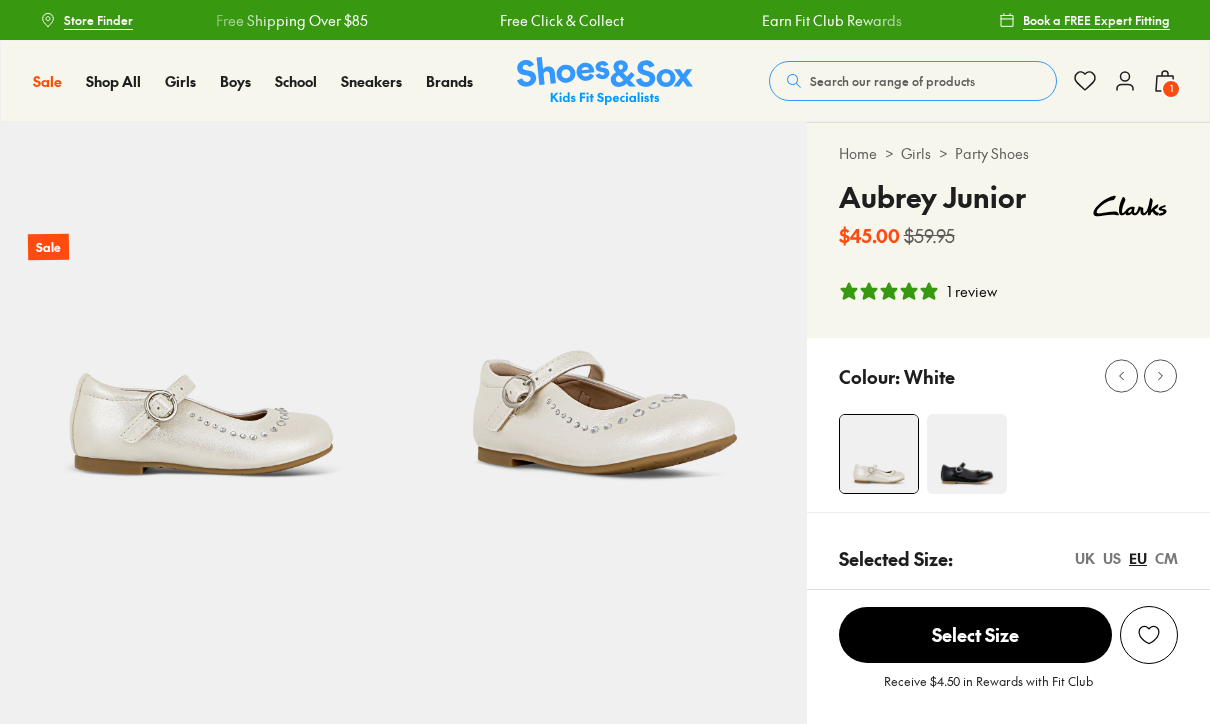 select on "*" 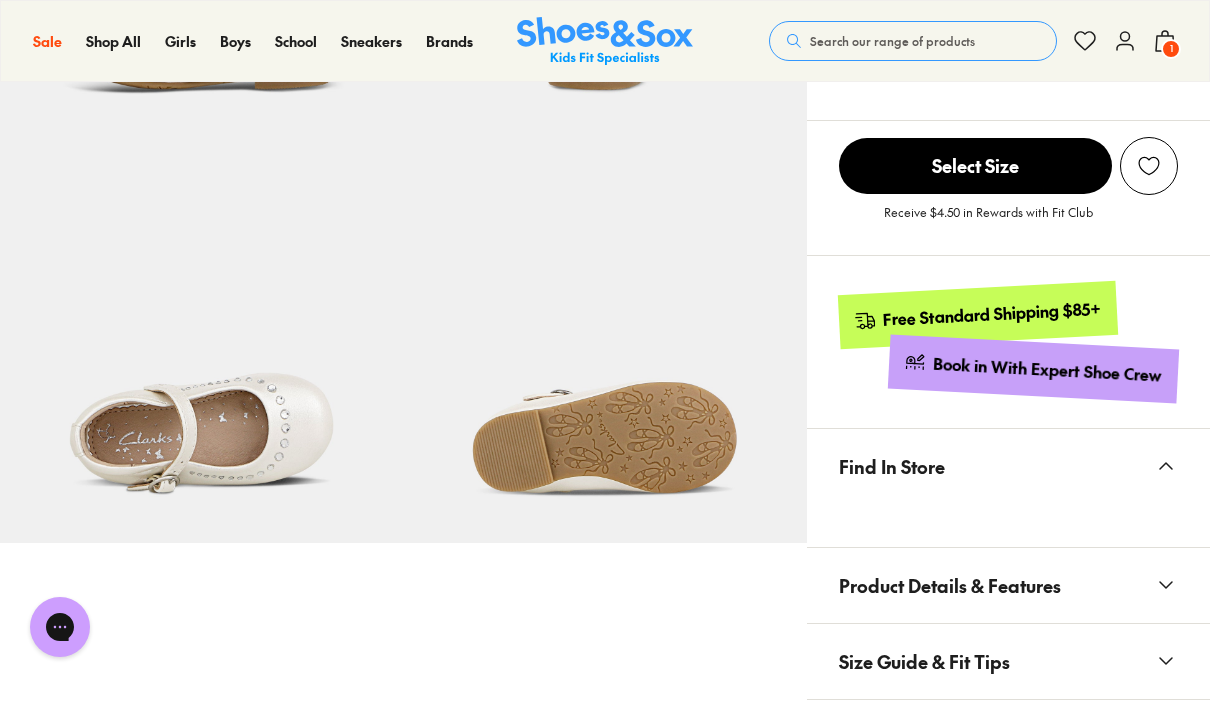 scroll, scrollTop: 809, scrollLeft: 0, axis: vertical 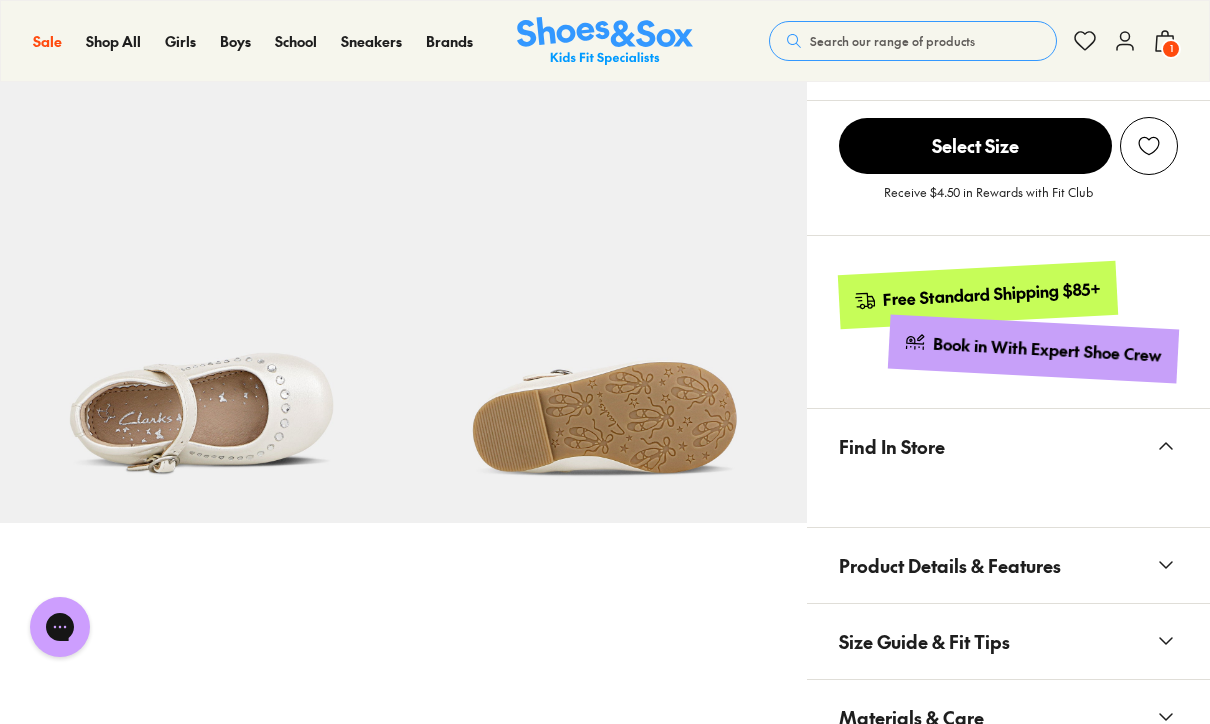 click 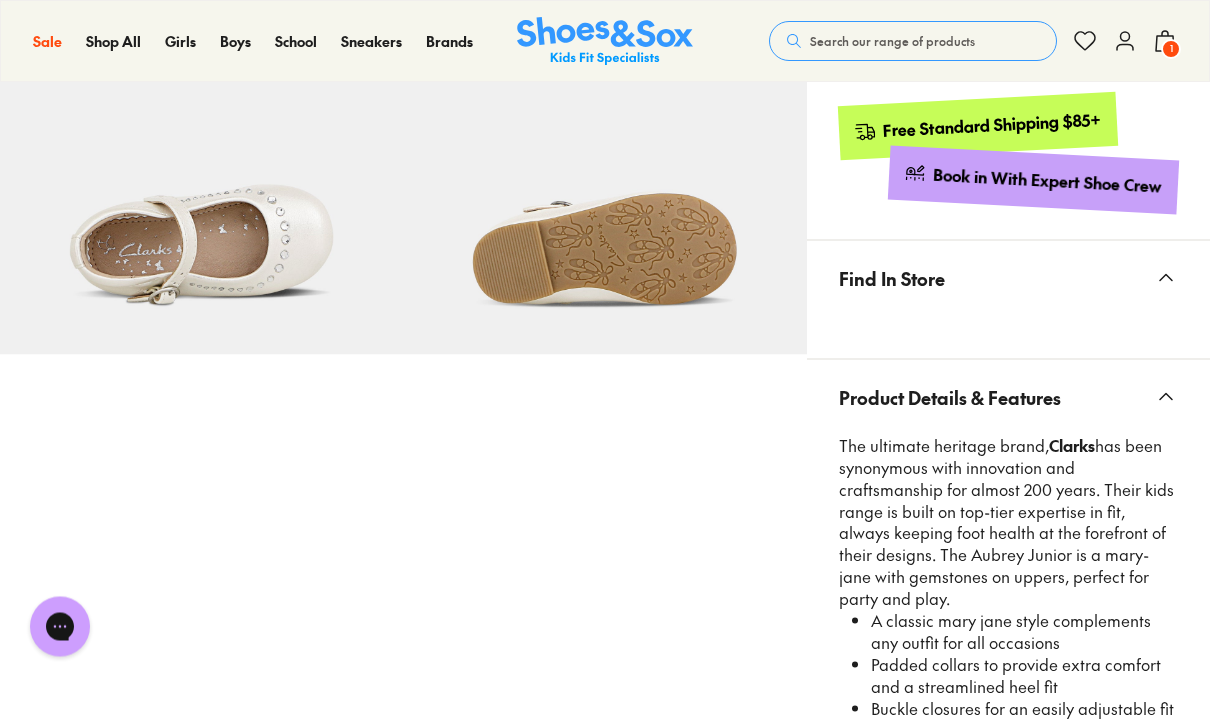 scroll, scrollTop: 970, scrollLeft: 0, axis: vertical 